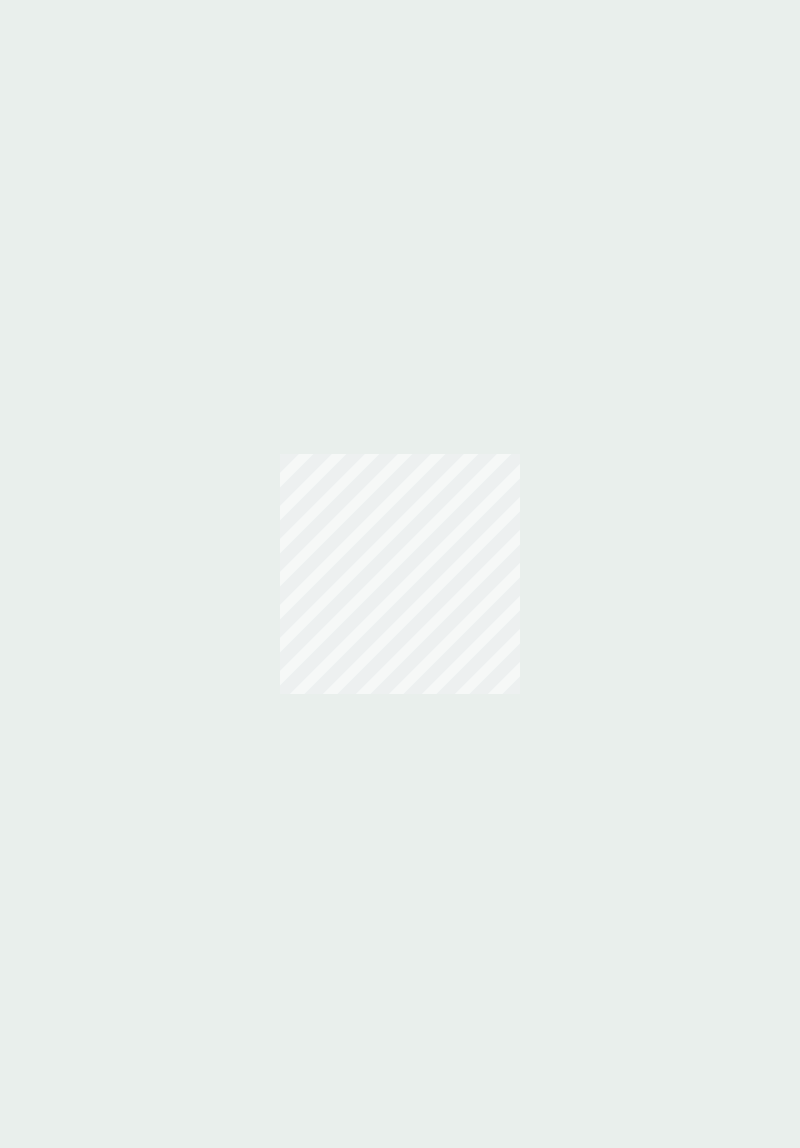 scroll, scrollTop: 0, scrollLeft: 0, axis: both 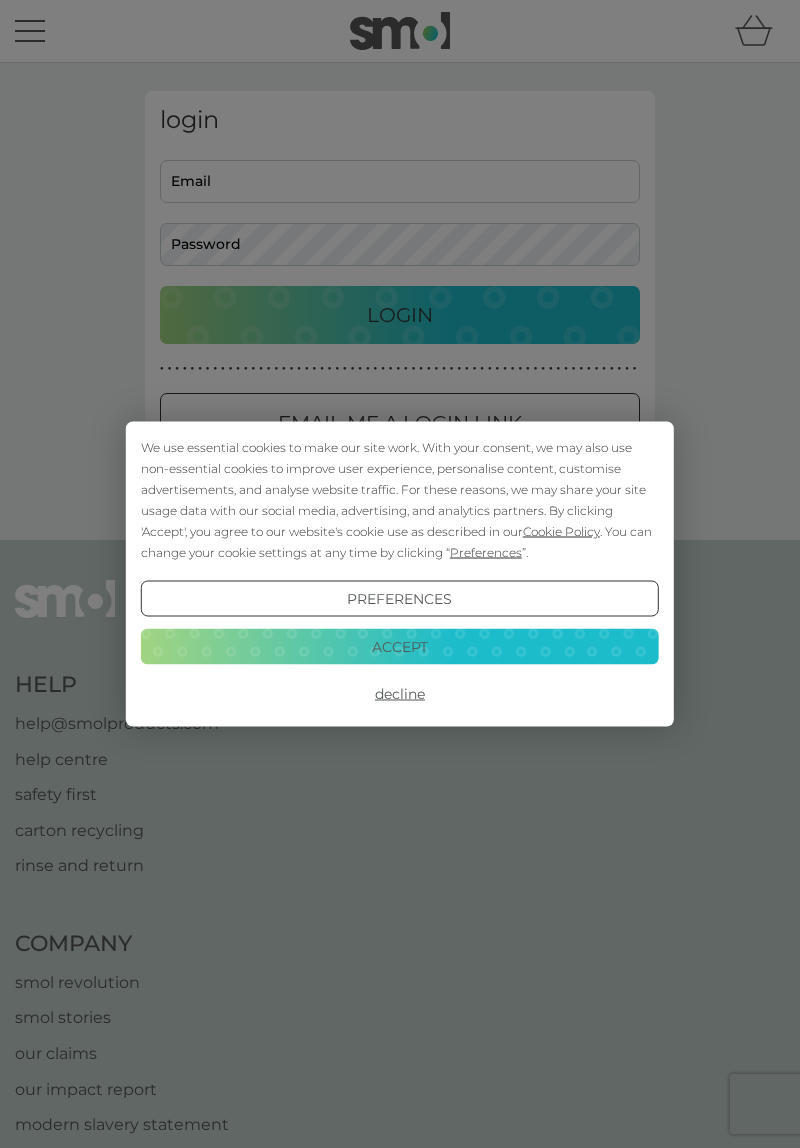 click on "Accept" at bounding box center (400, 646) 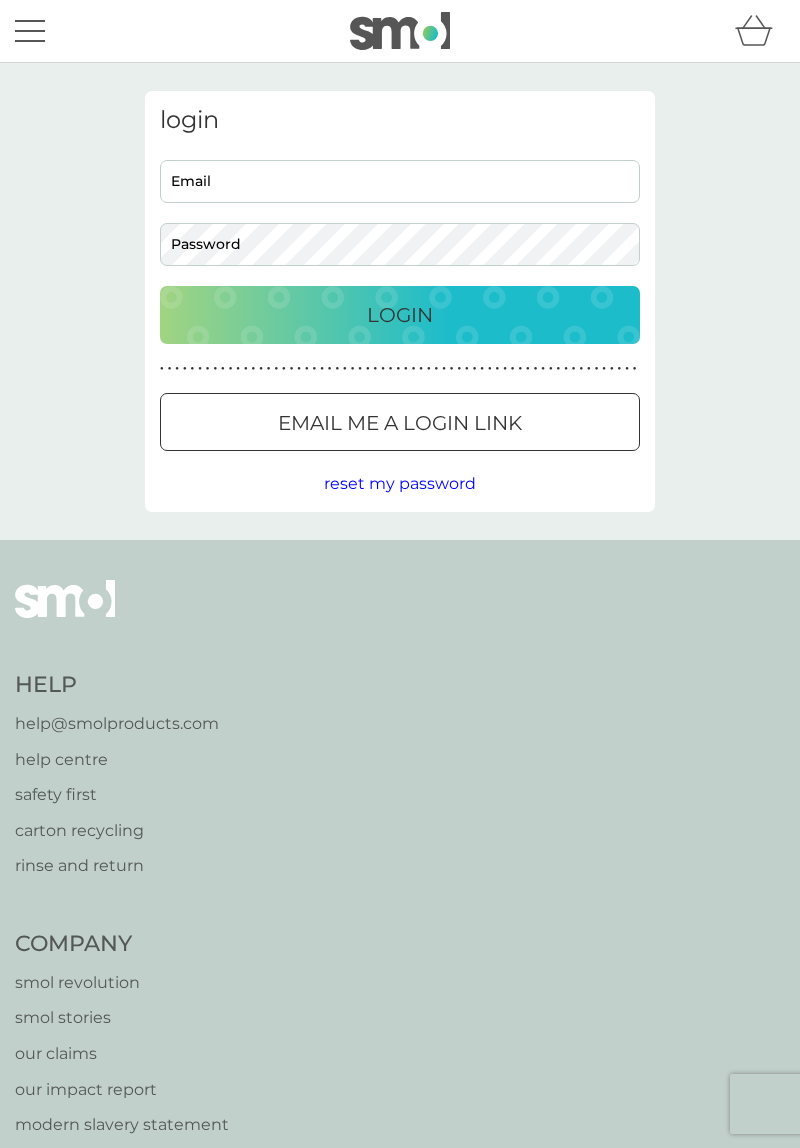 scroll, scrollTop: 0, scrollLeft: 0, axis: both 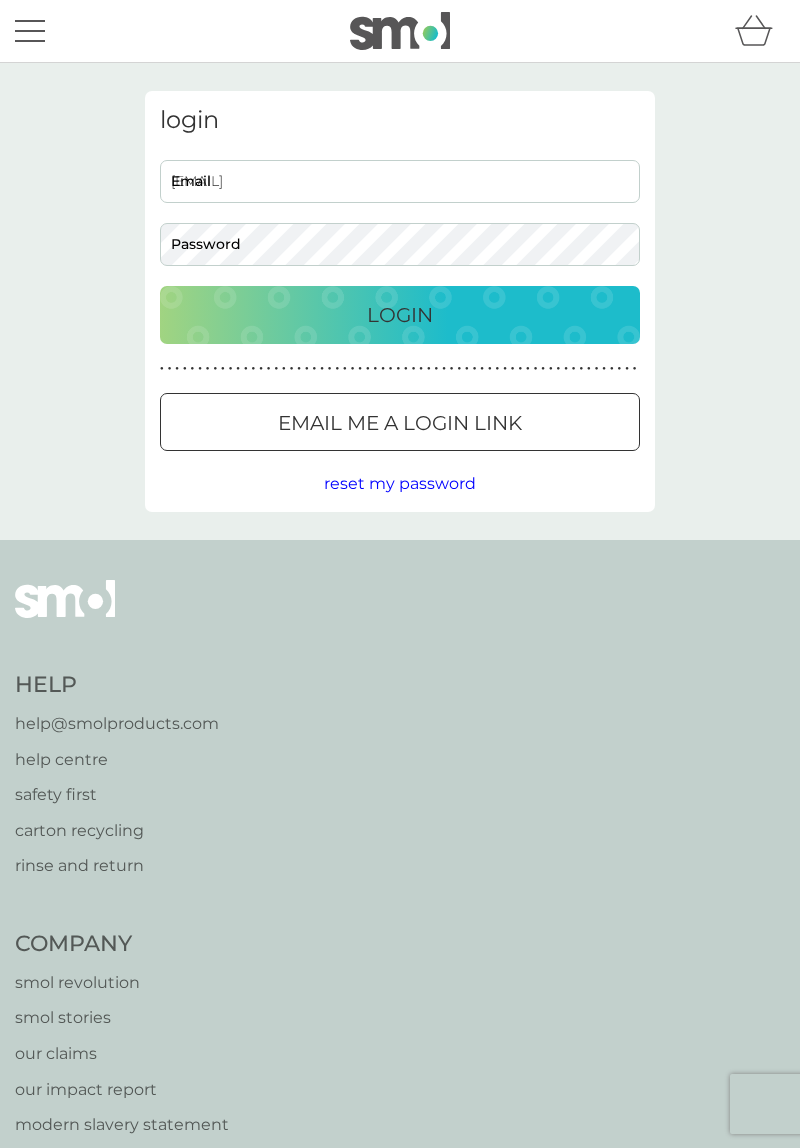 click on "Login" at bounding box center [400, 315] 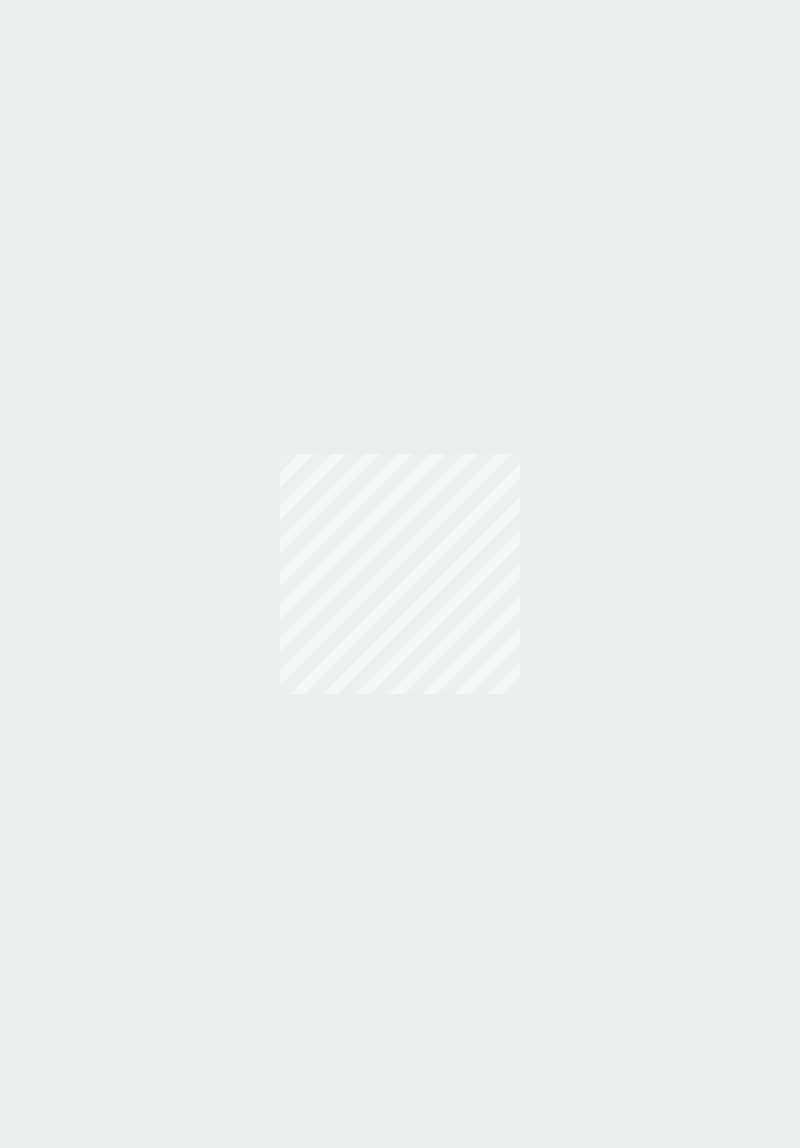 scroll, scrollTop: 0, scrollLeft: 0, axis: both 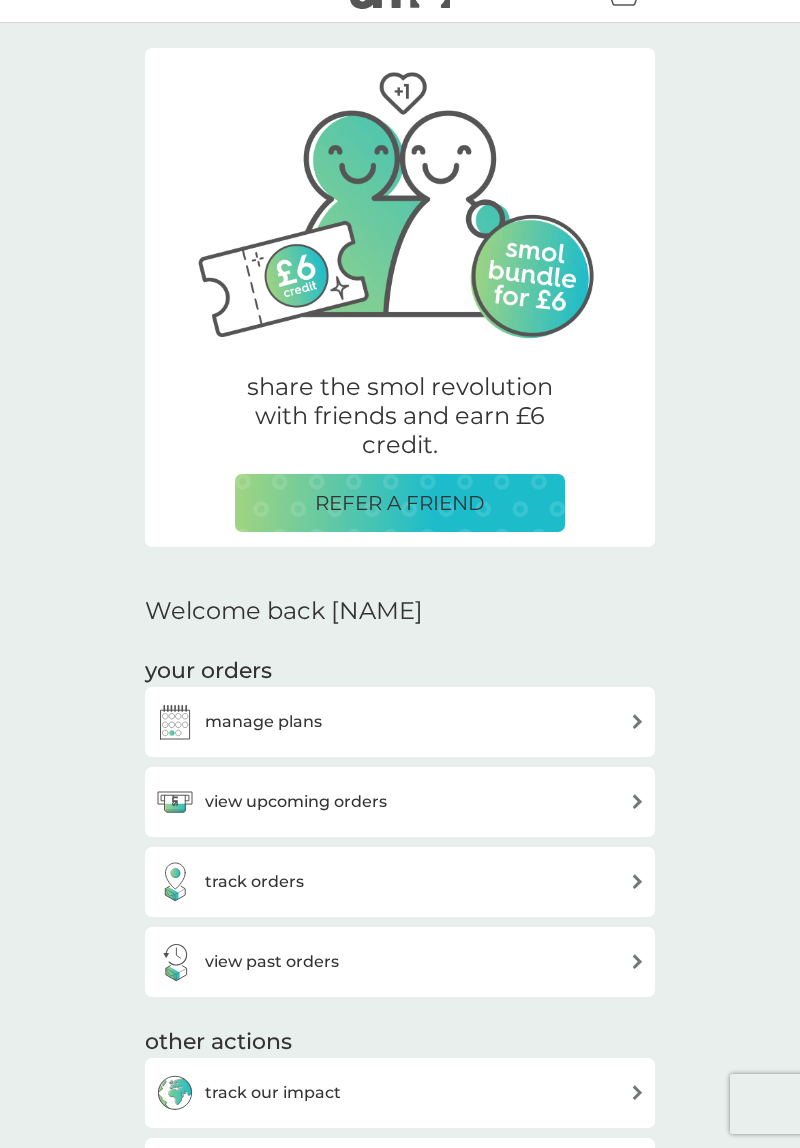 click at bounding box center [637, 801] 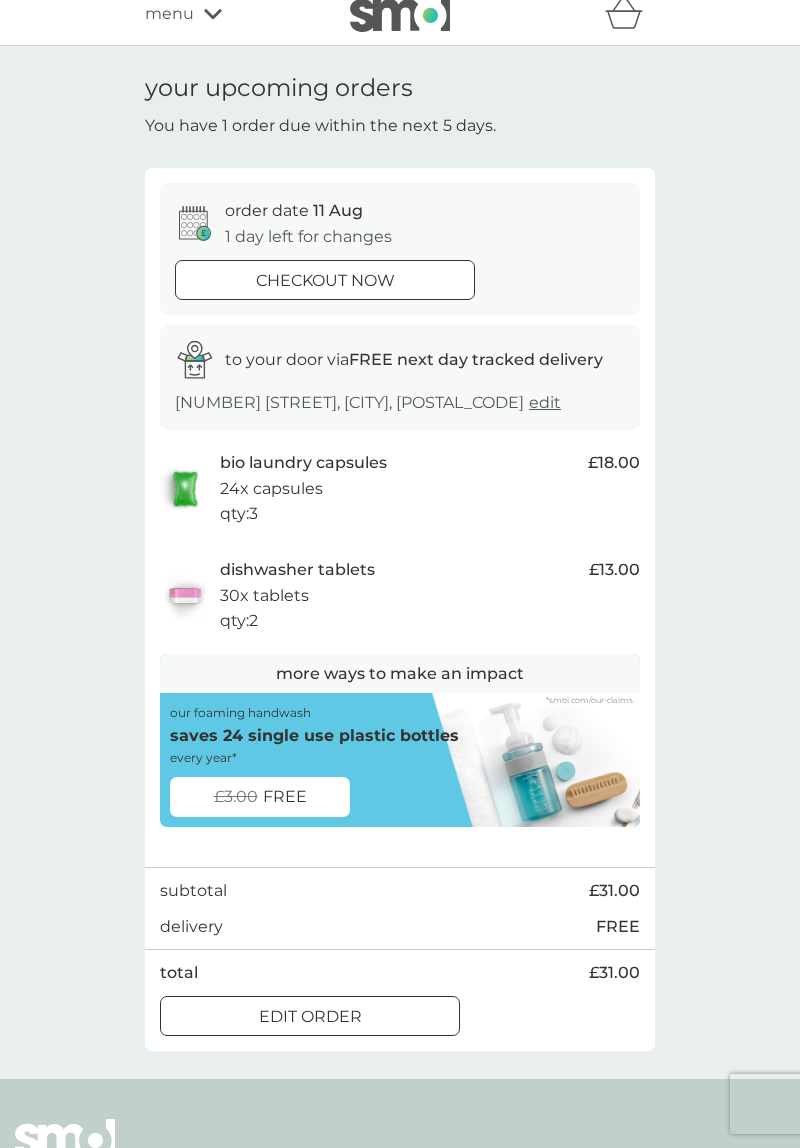 scroll, scrollTop: 16, scrollLeft: 0, axis: vertical 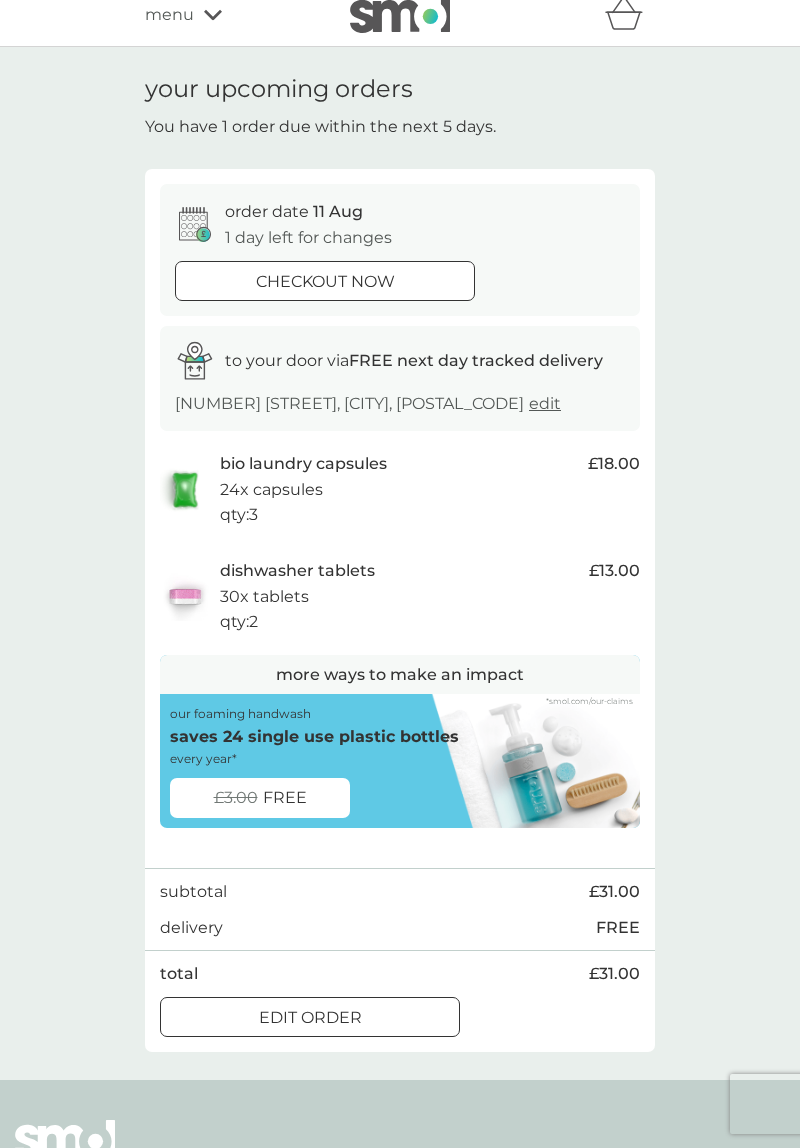 click on "edit order" at bounding box center [310, 1018] 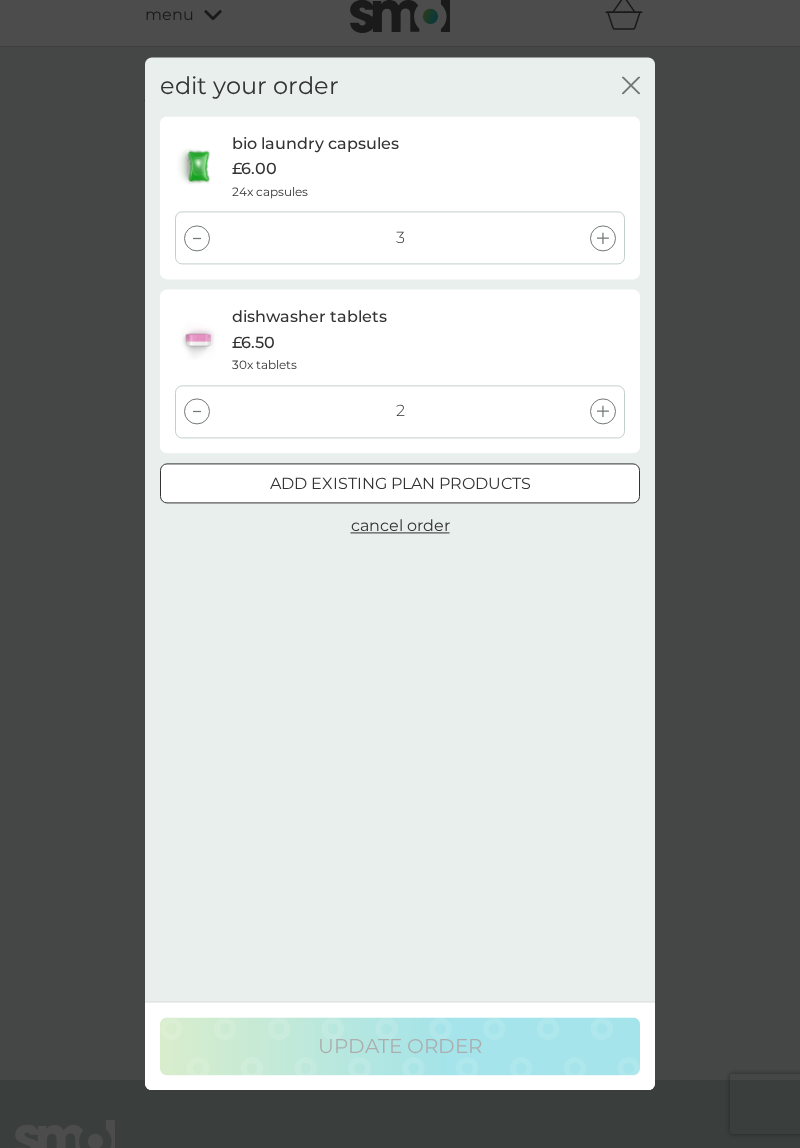 click 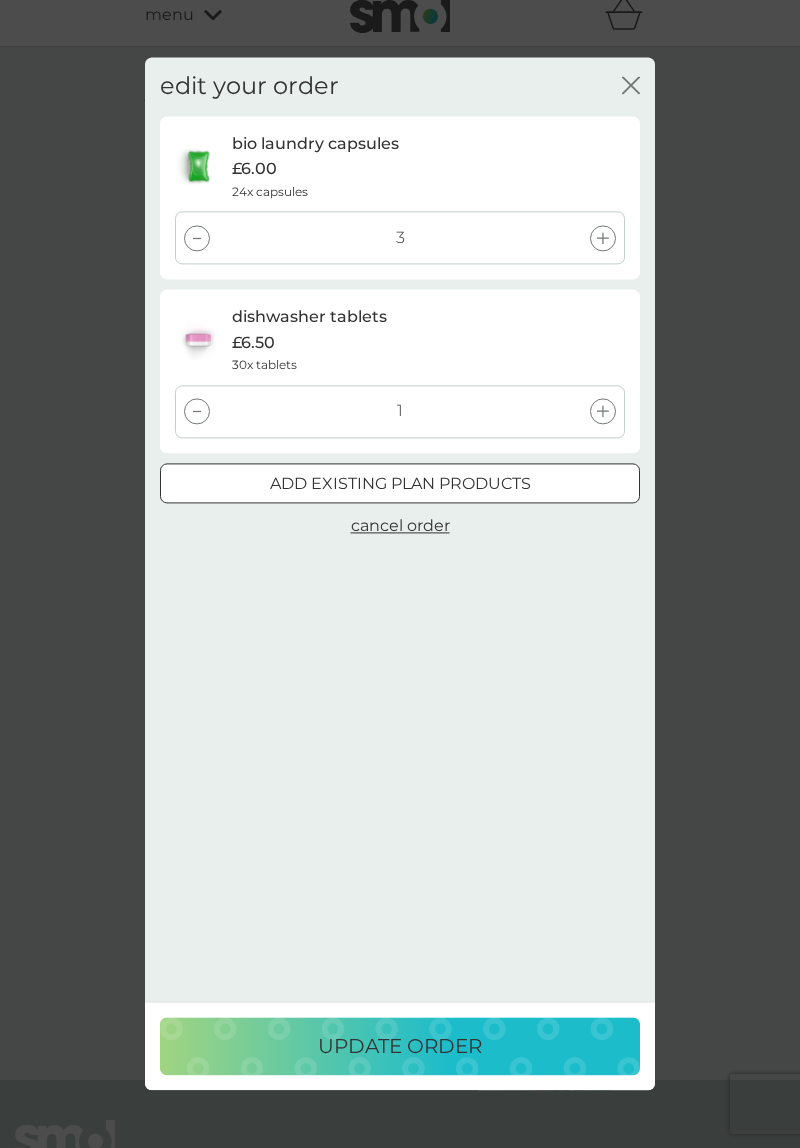 click 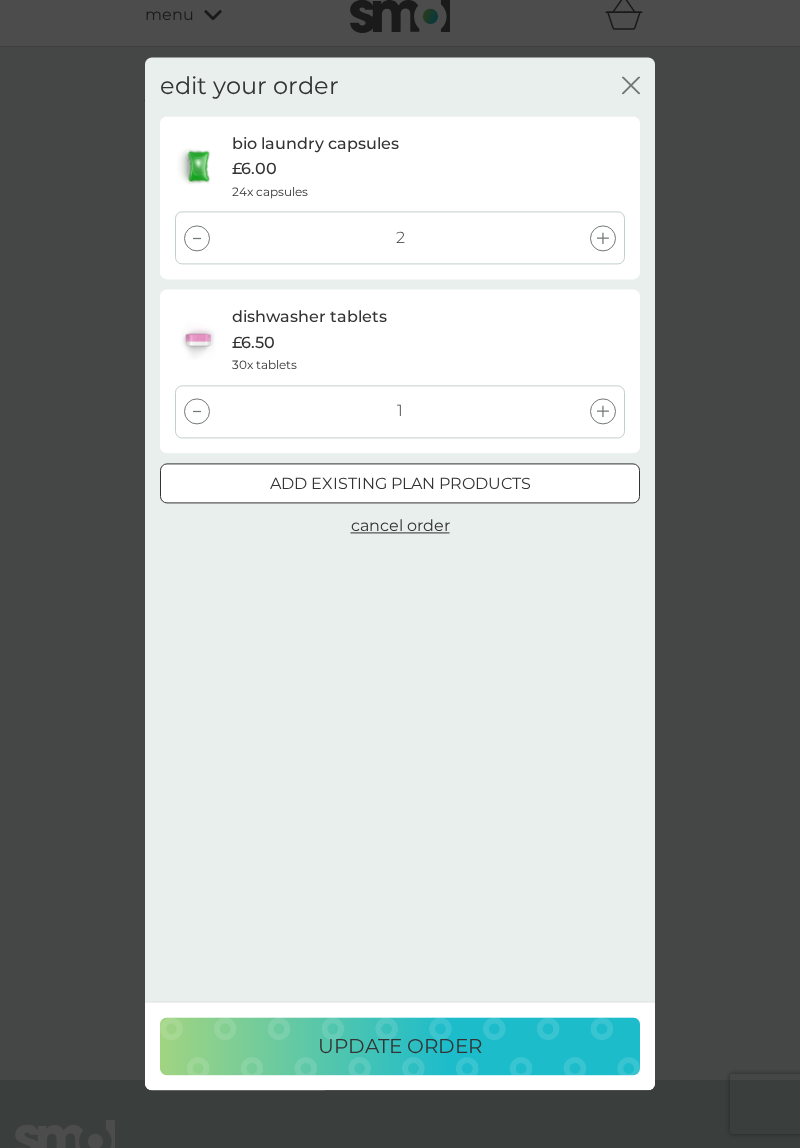click 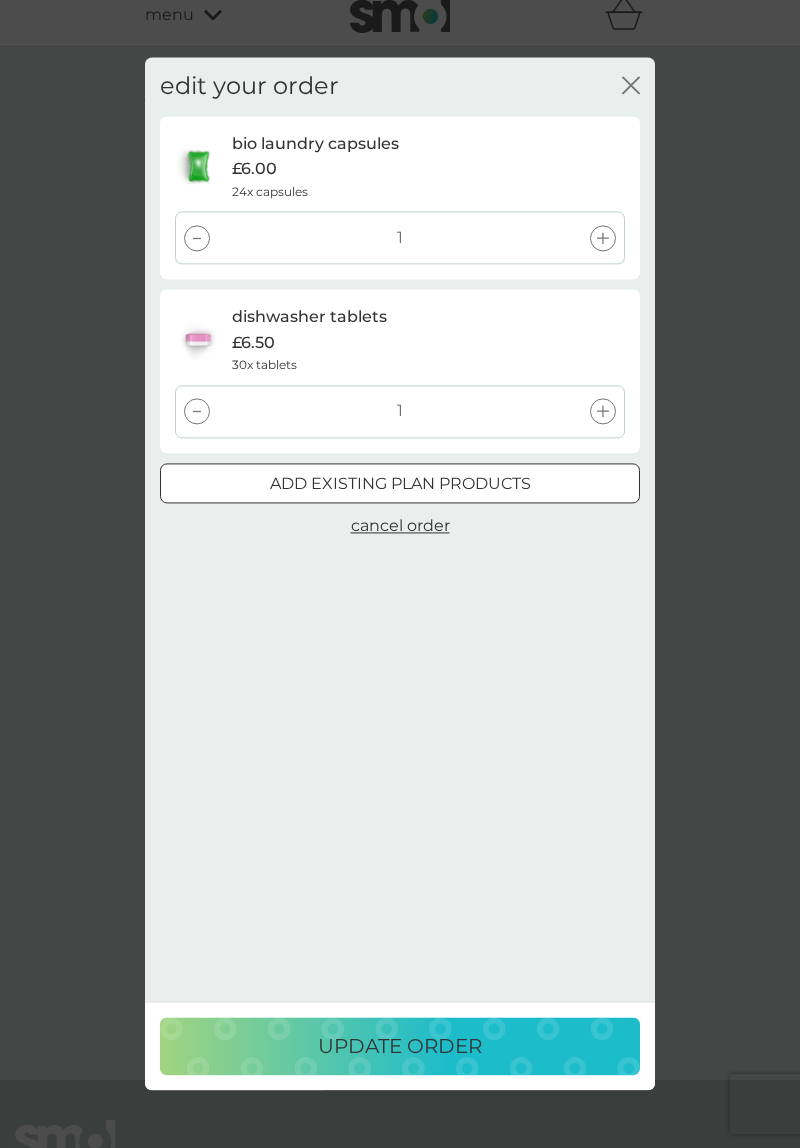 click on "update order" at bounding box center [400, 1047] 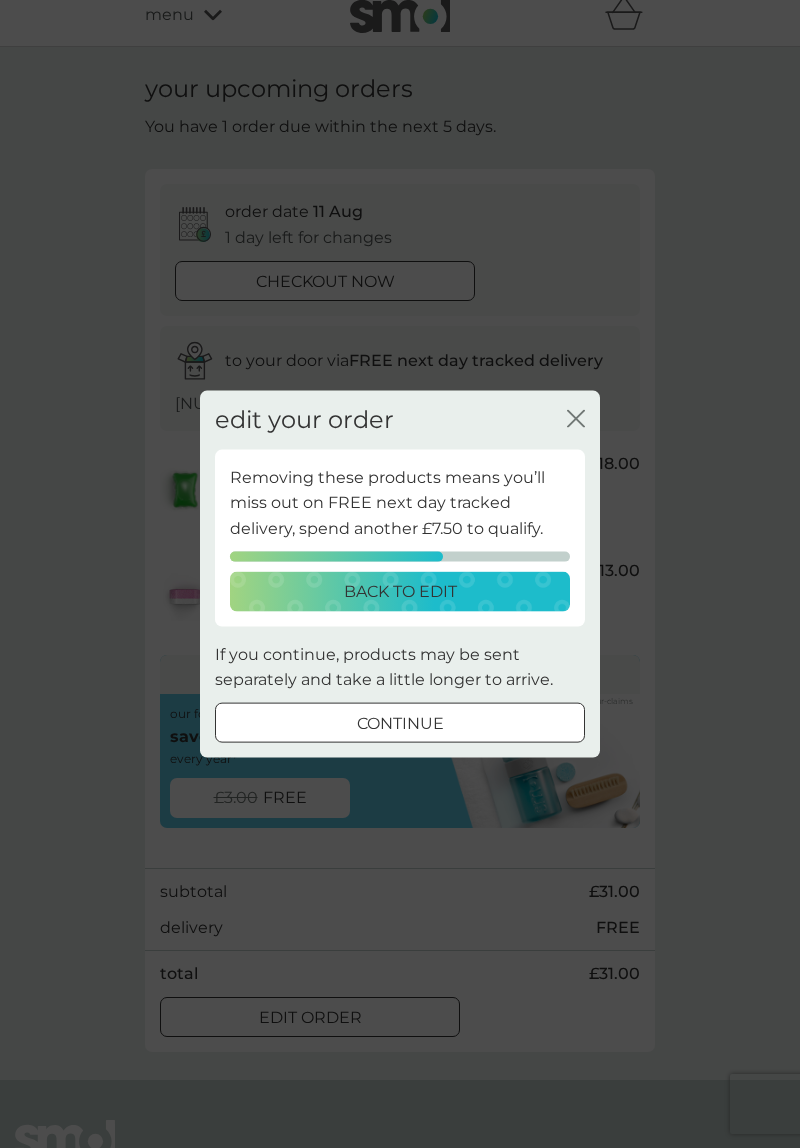 click on "continue" at bounding box center [400, 723] 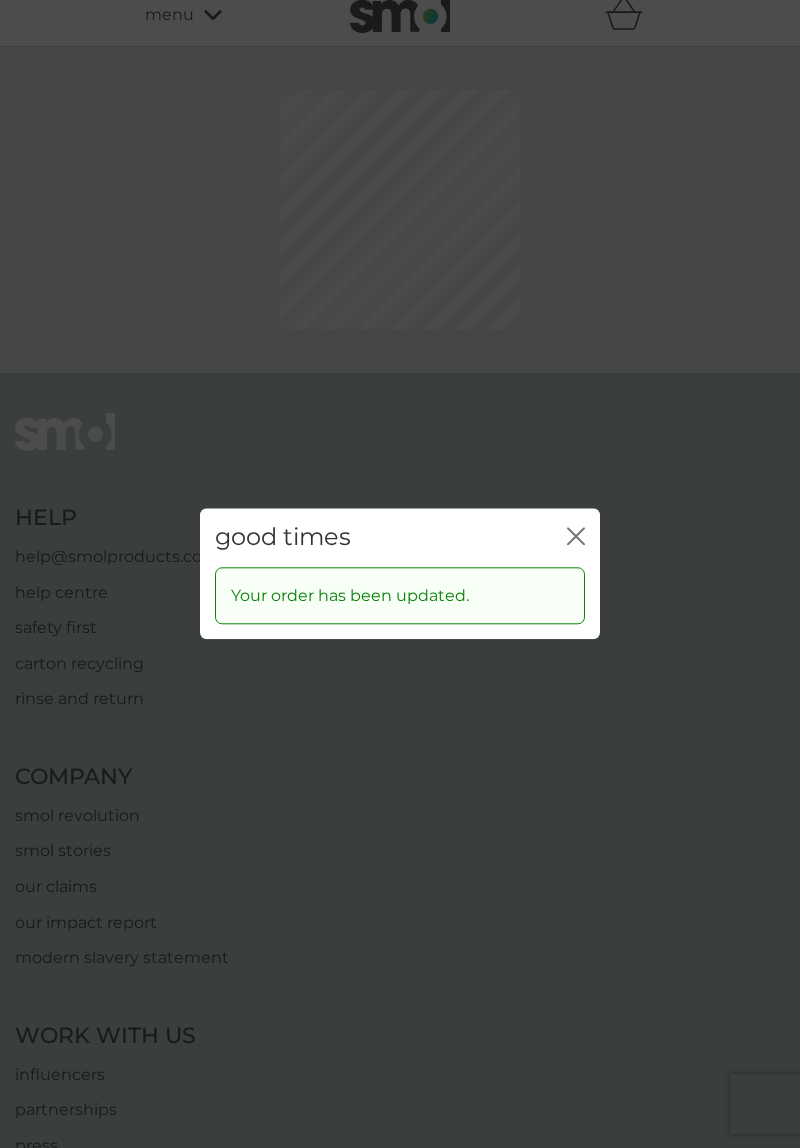 scroll, scrollTop: 0, scrollLeft: 0, axis: both 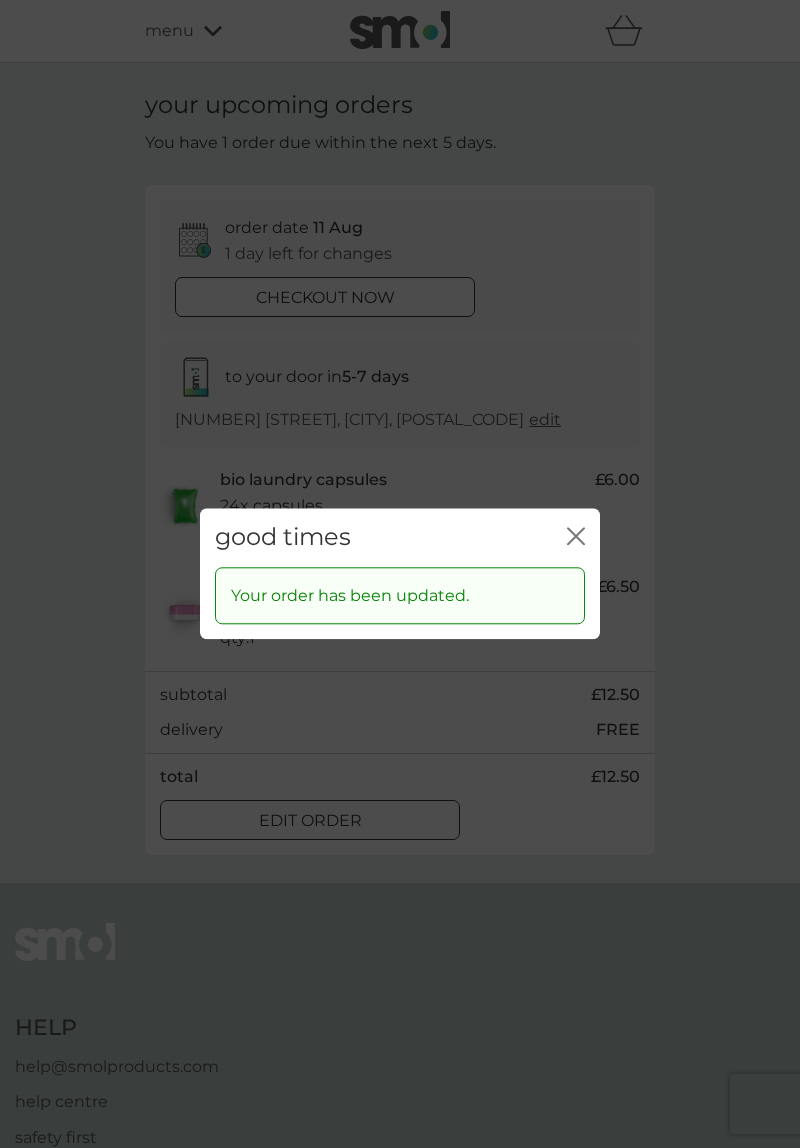 click on "close" 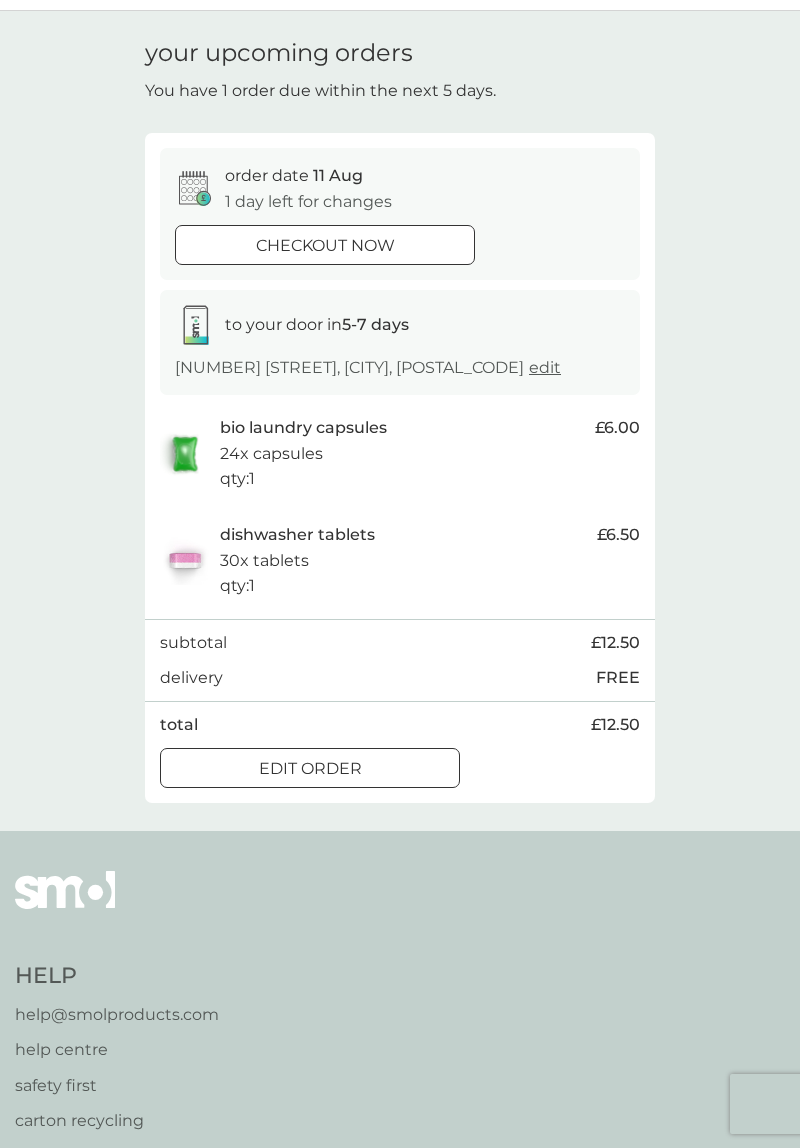 scroll, scrollTop: 54, scrollLeft: 0, axis: vertical 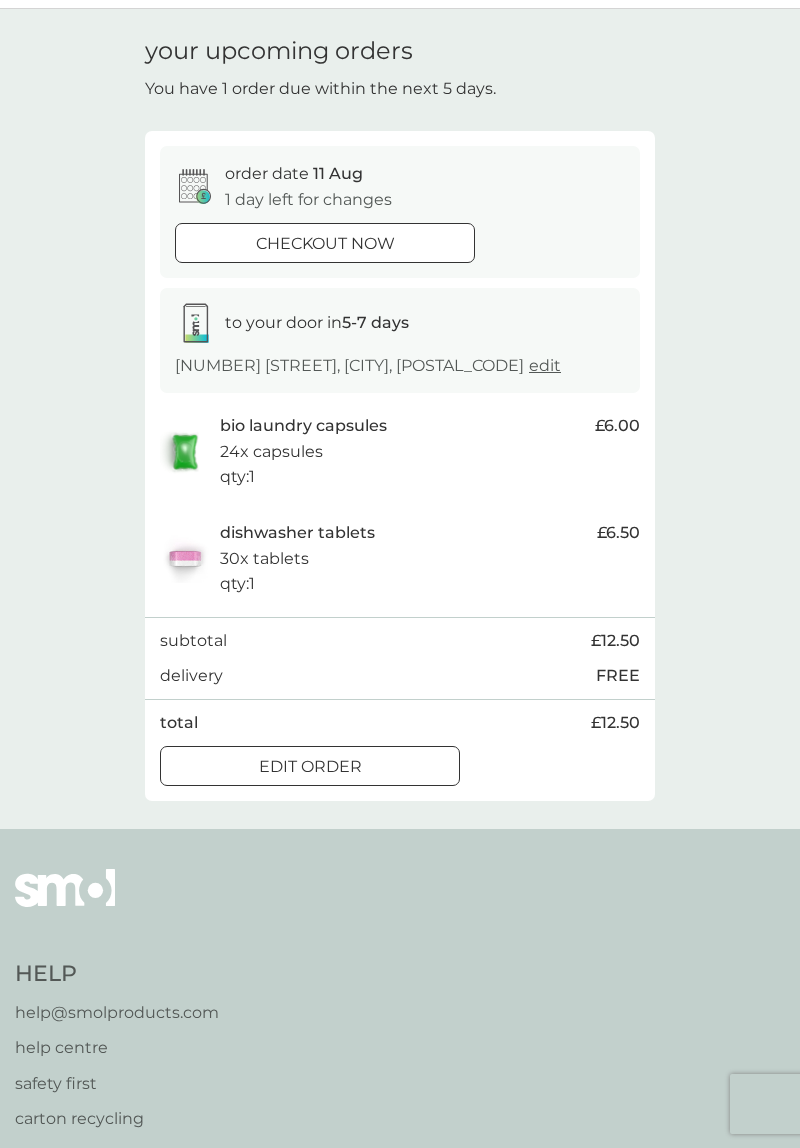 click on "edit order" at bounding box center (310, 767) 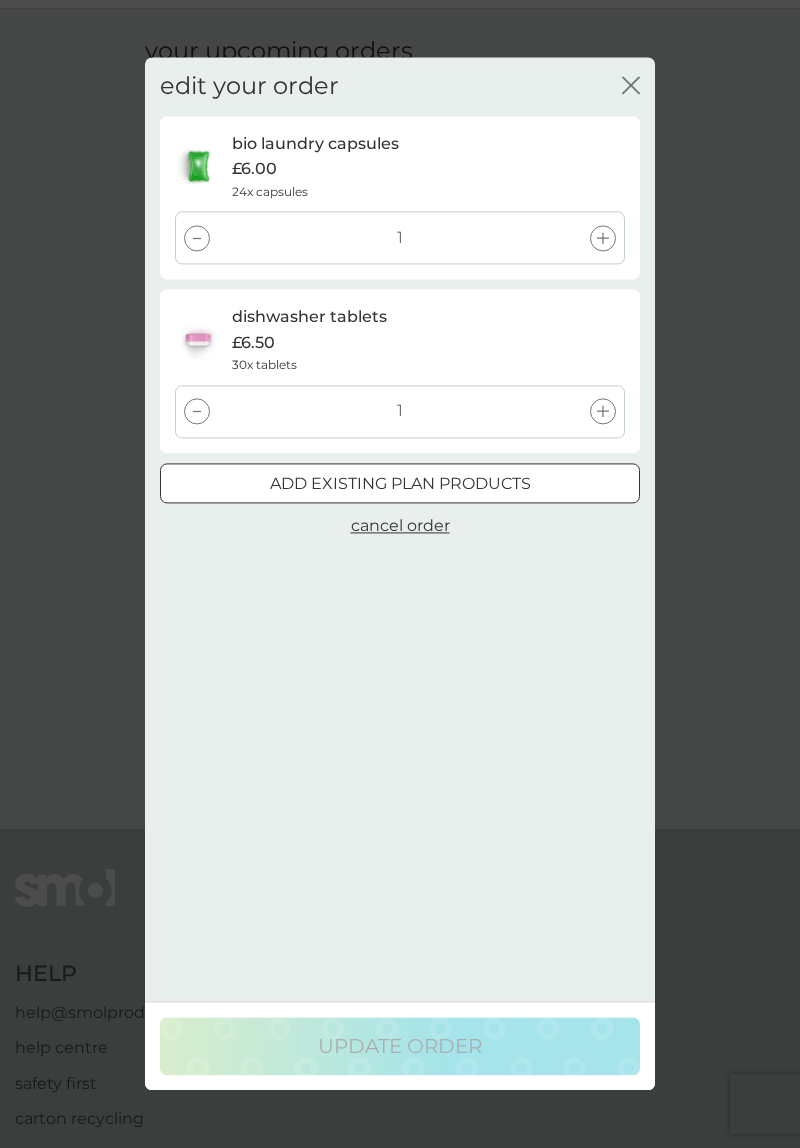 click on "close" 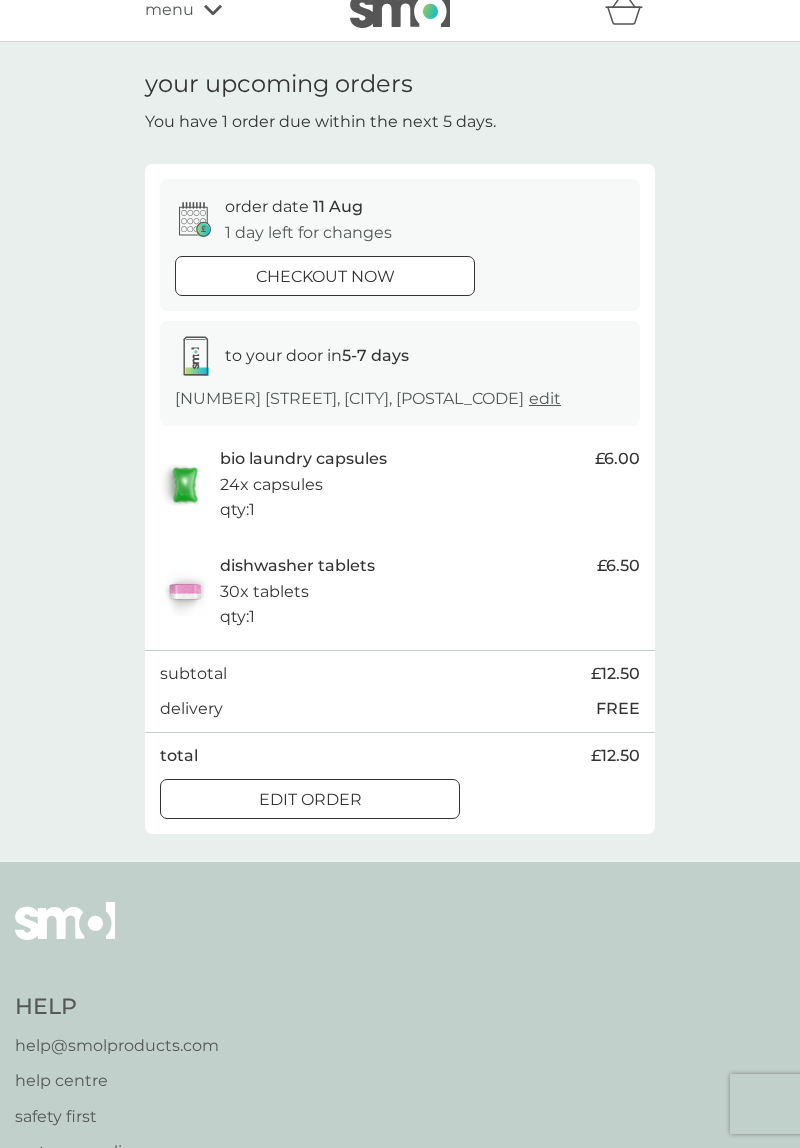 scroll, scrollTop: 0, scrollLeft: 0, axis: both 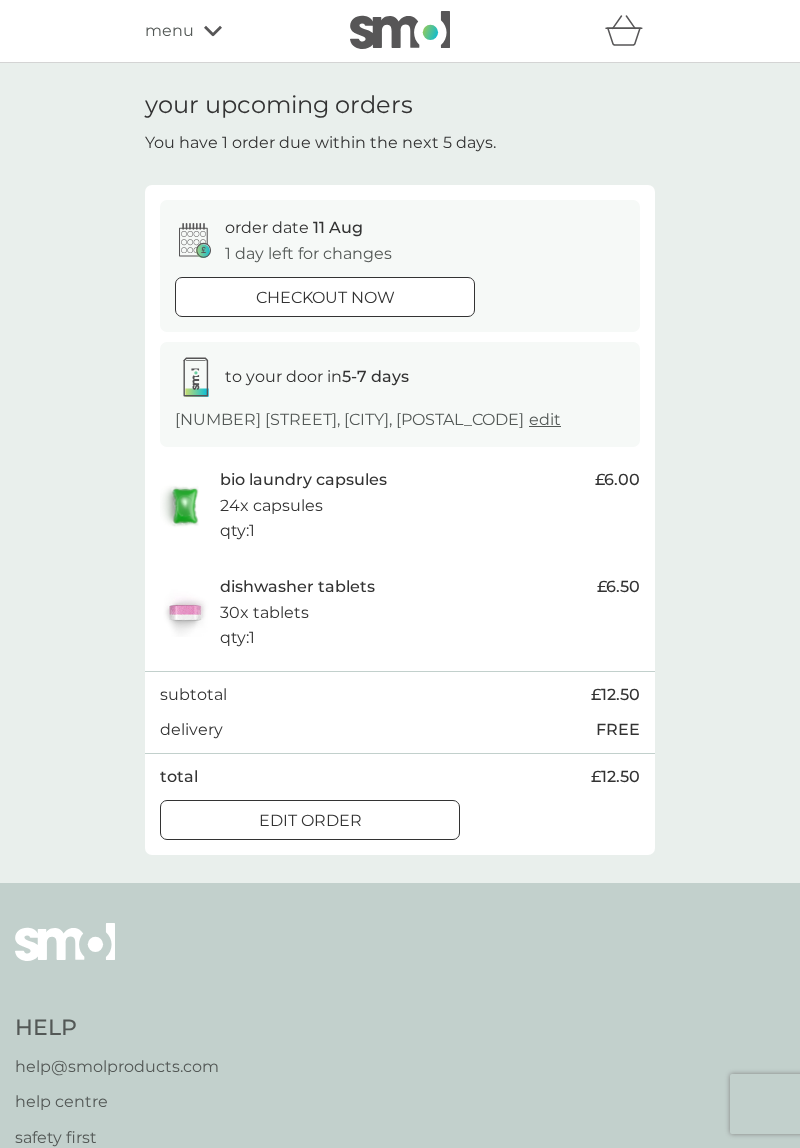 click 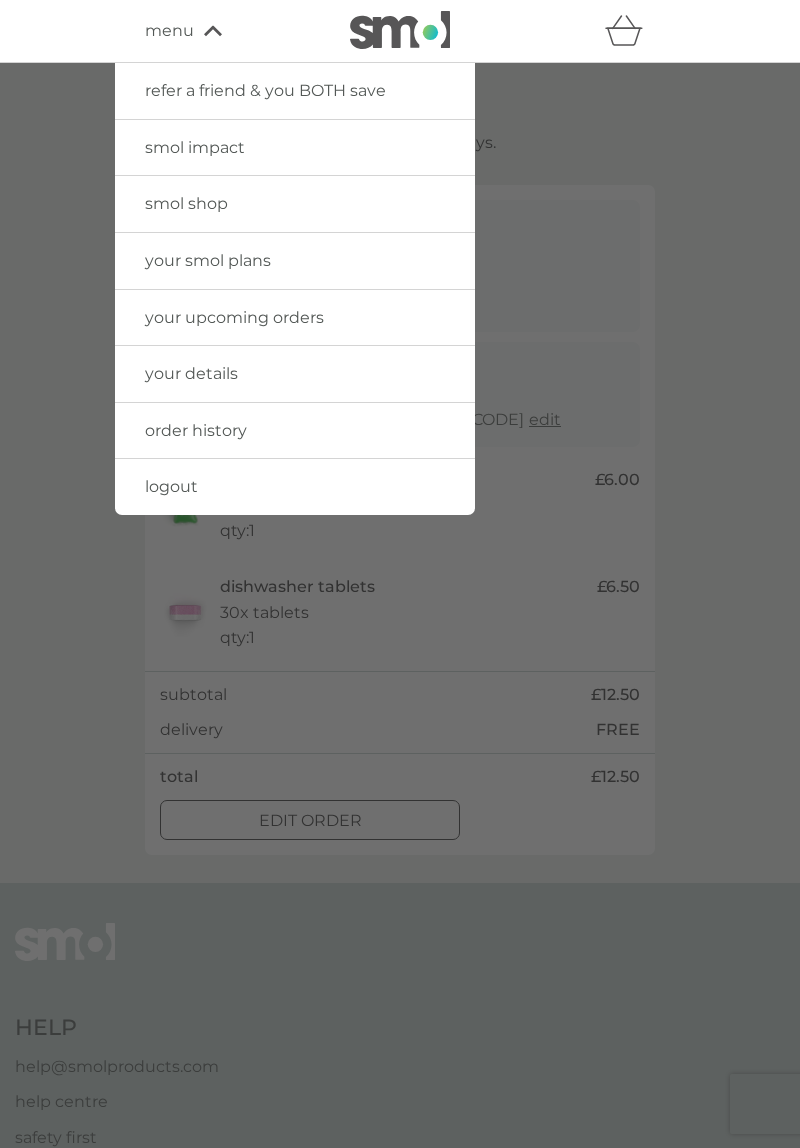 click on "your smol plans" at bounding box center (295, 261) 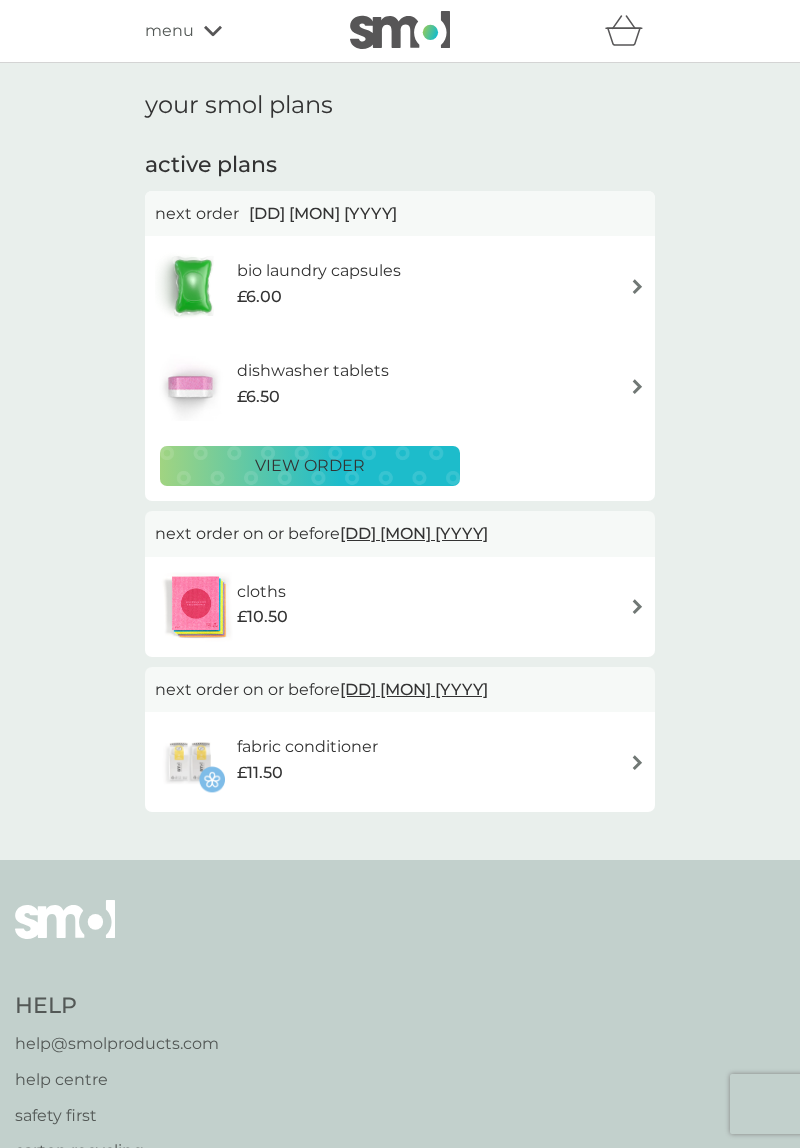 click at bounding box center (637, 286) 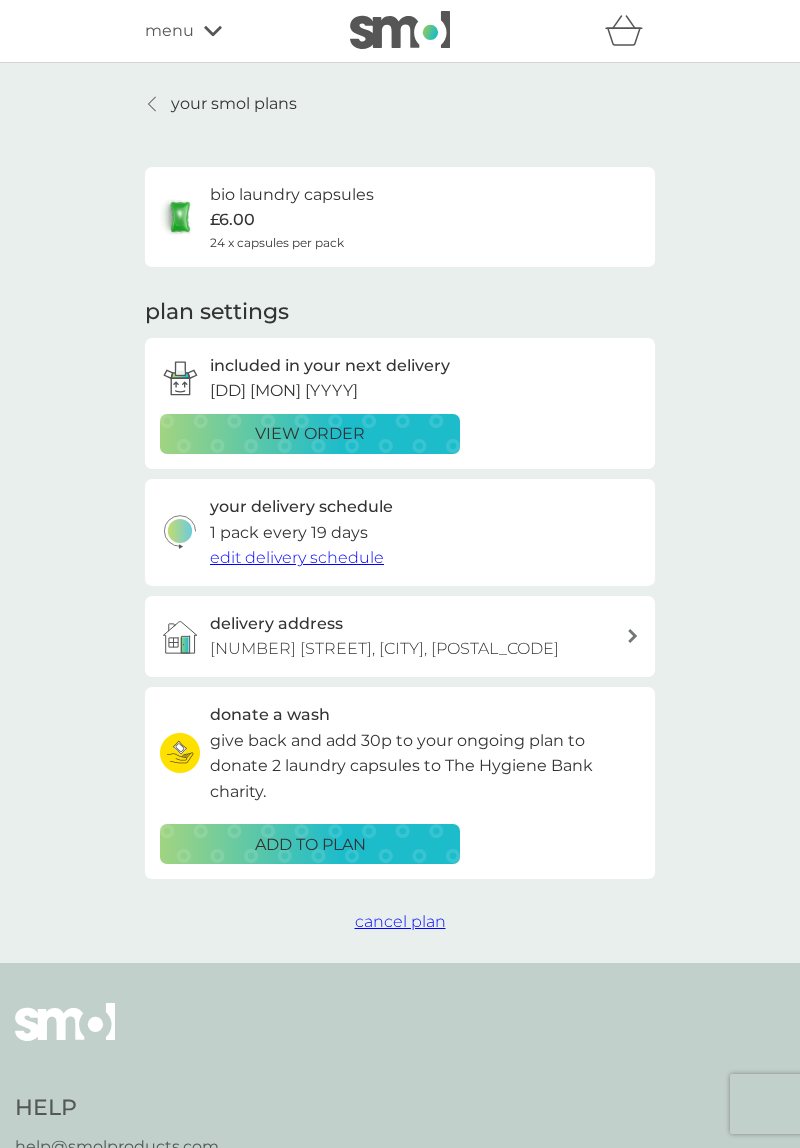 click on "edit delivery schedule" at bounding box center [297, 557] 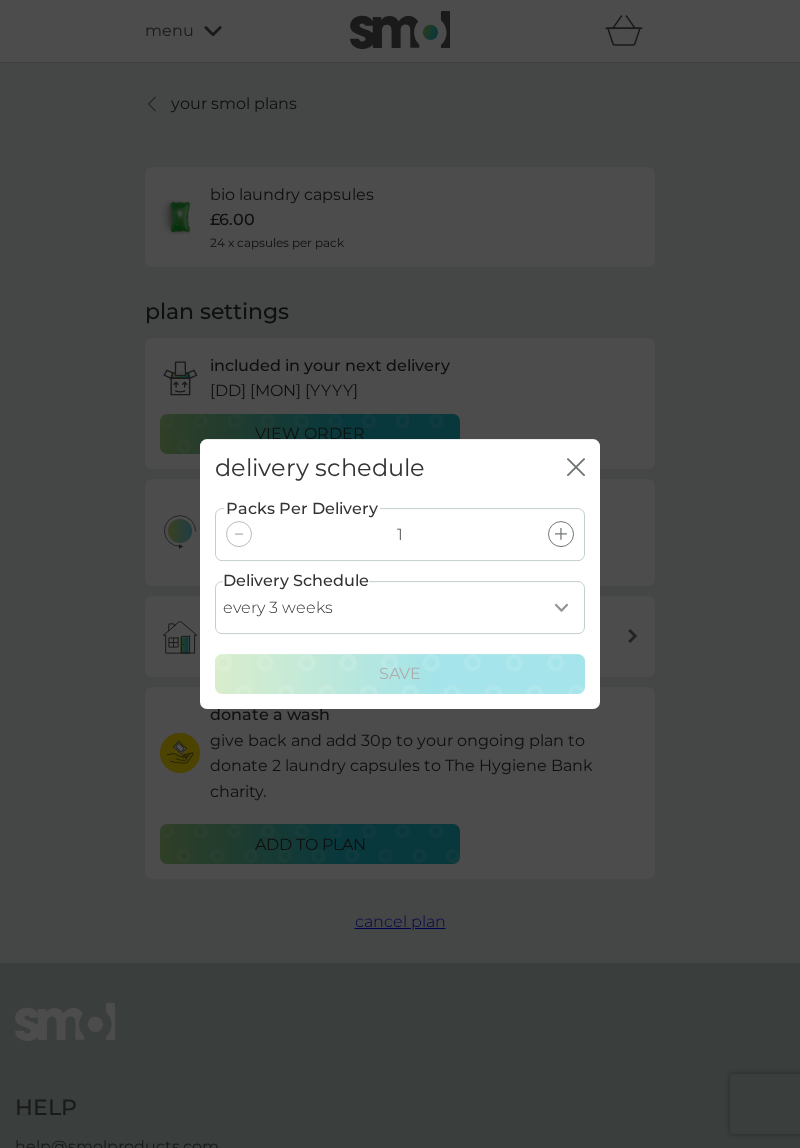 click on "every 1 week every 2 weeks every 3 weeks every 4 weeks every 5 weeks every 6 weeks every 7 weeks every 8 weeks every 9 weeks every 10 weeks every 11 weeks every 12 weeks every 13 weeks every 14 weeks every 15 weeks every 16 weeks every 17 weeks" at bounding box center [400, 607] 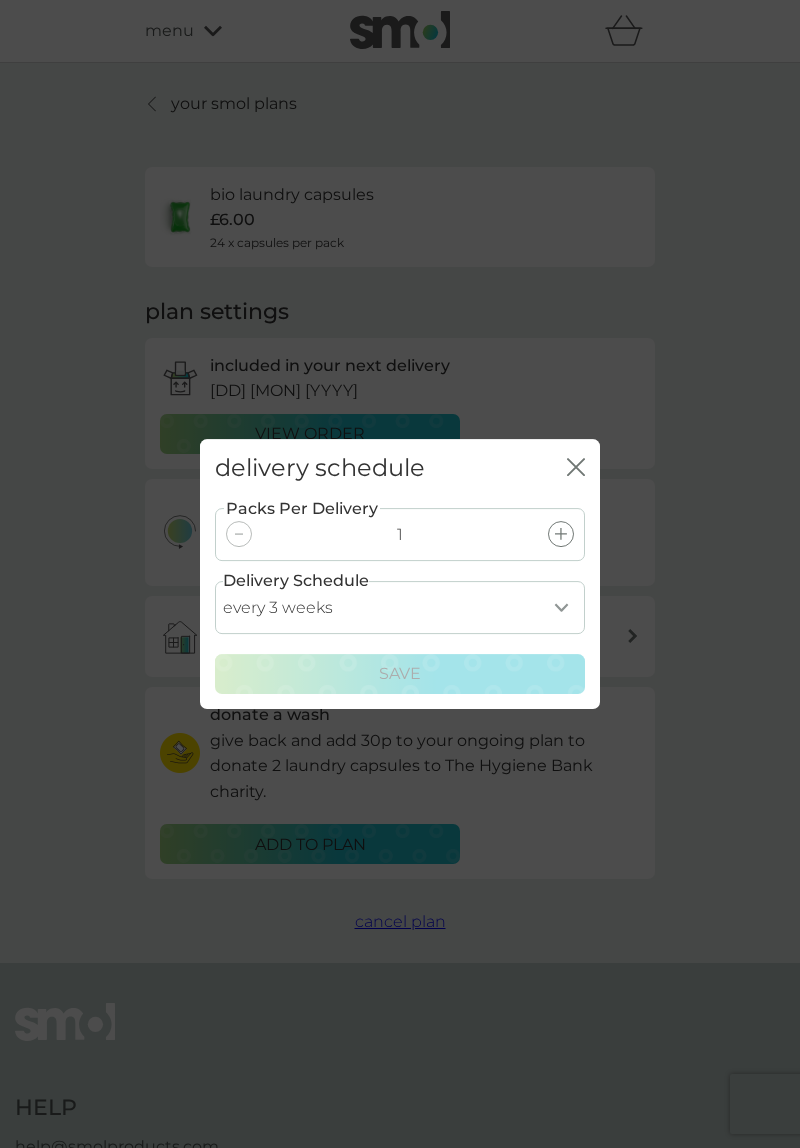 select on "28" 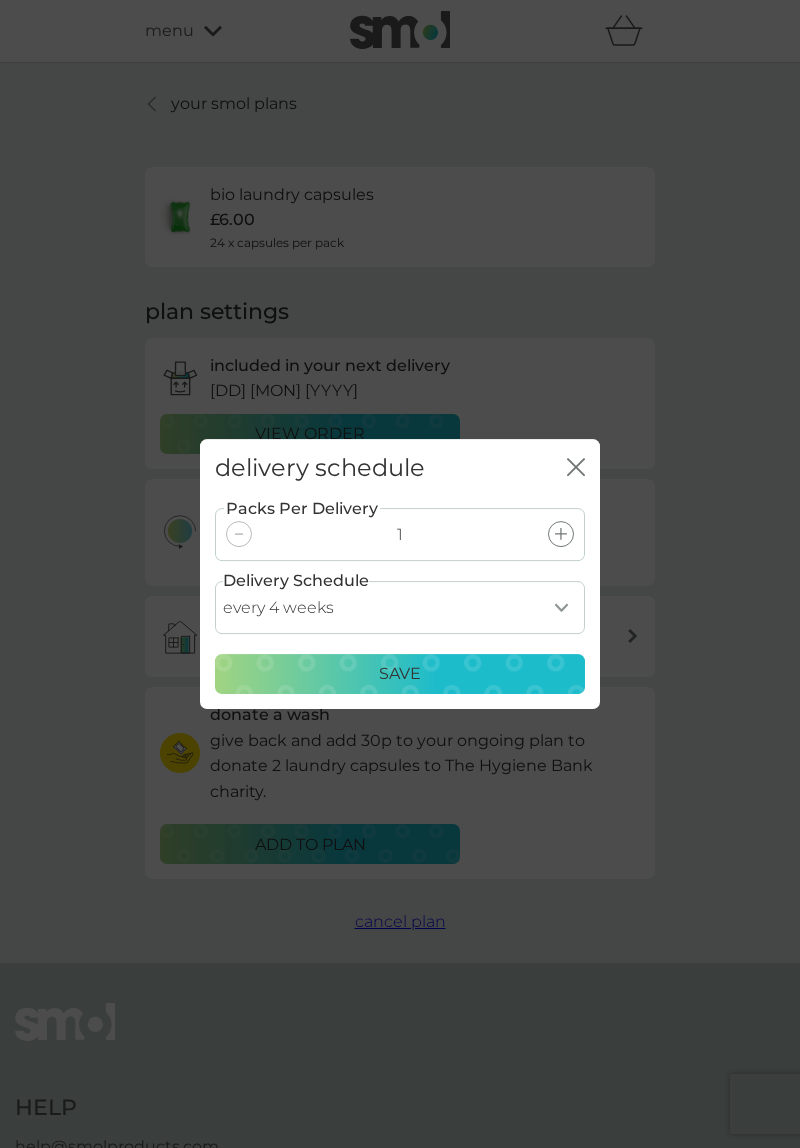 click on "Save" at bounding box center (400, 674) 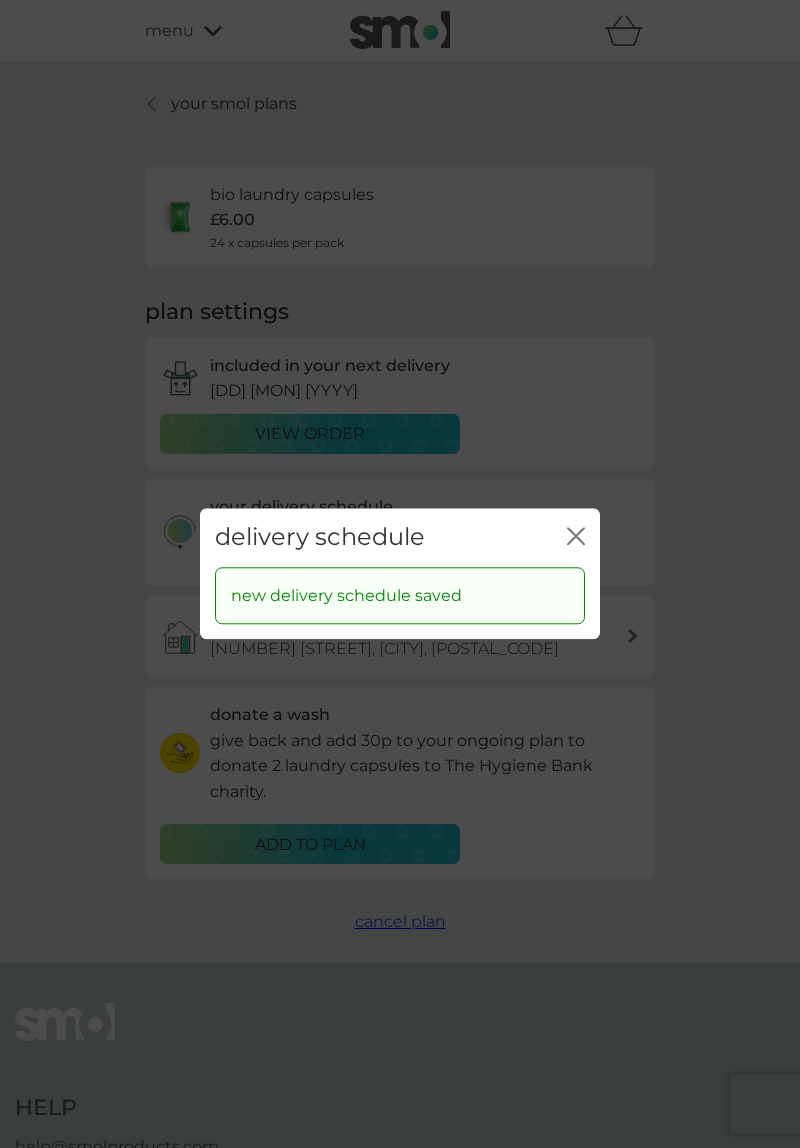 click on "close" 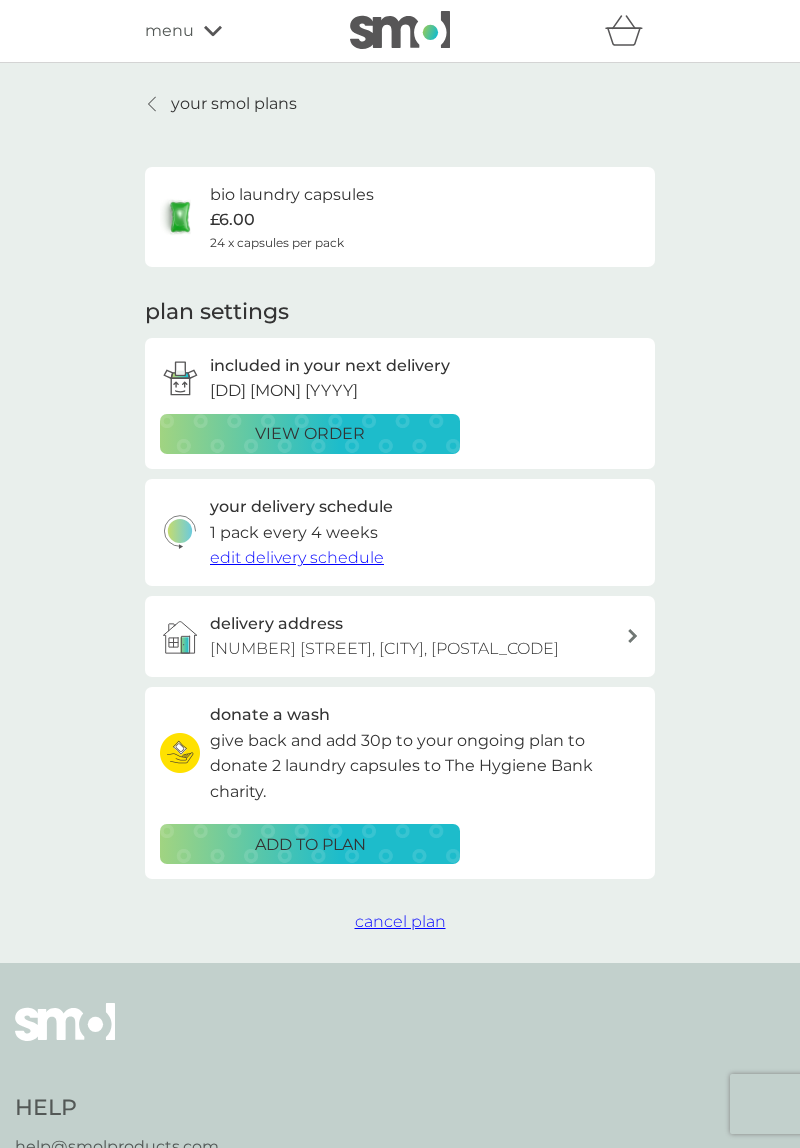 click on "ADD TO PLAN" at bounding box center [310, 845] 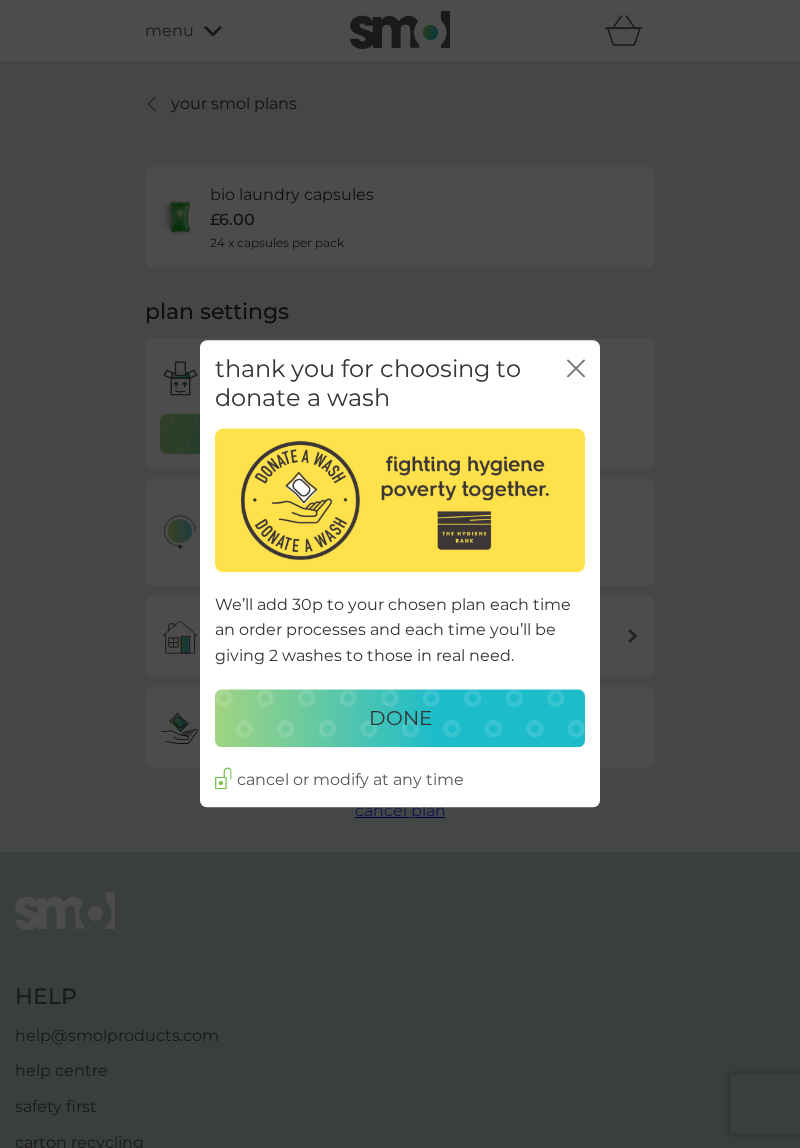 click on "DONE" at bounding box center [400, 718] 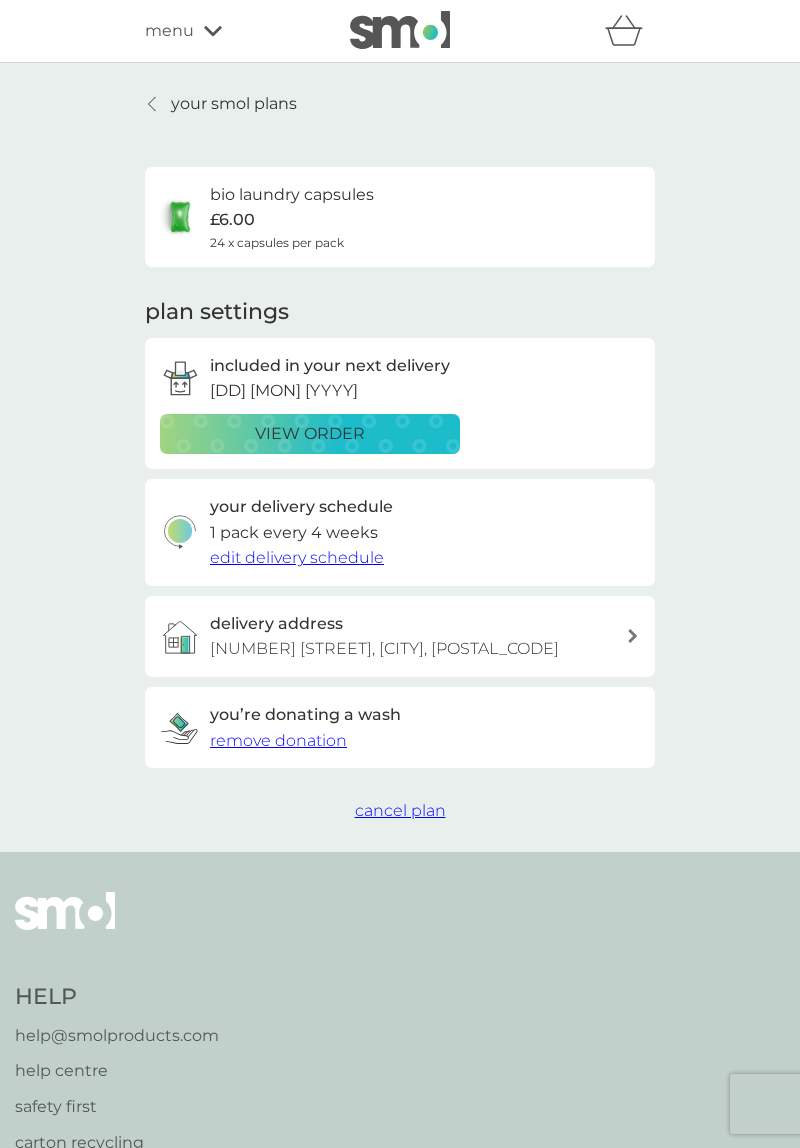 click on "your smol plans" at bounding box center (221, 104) 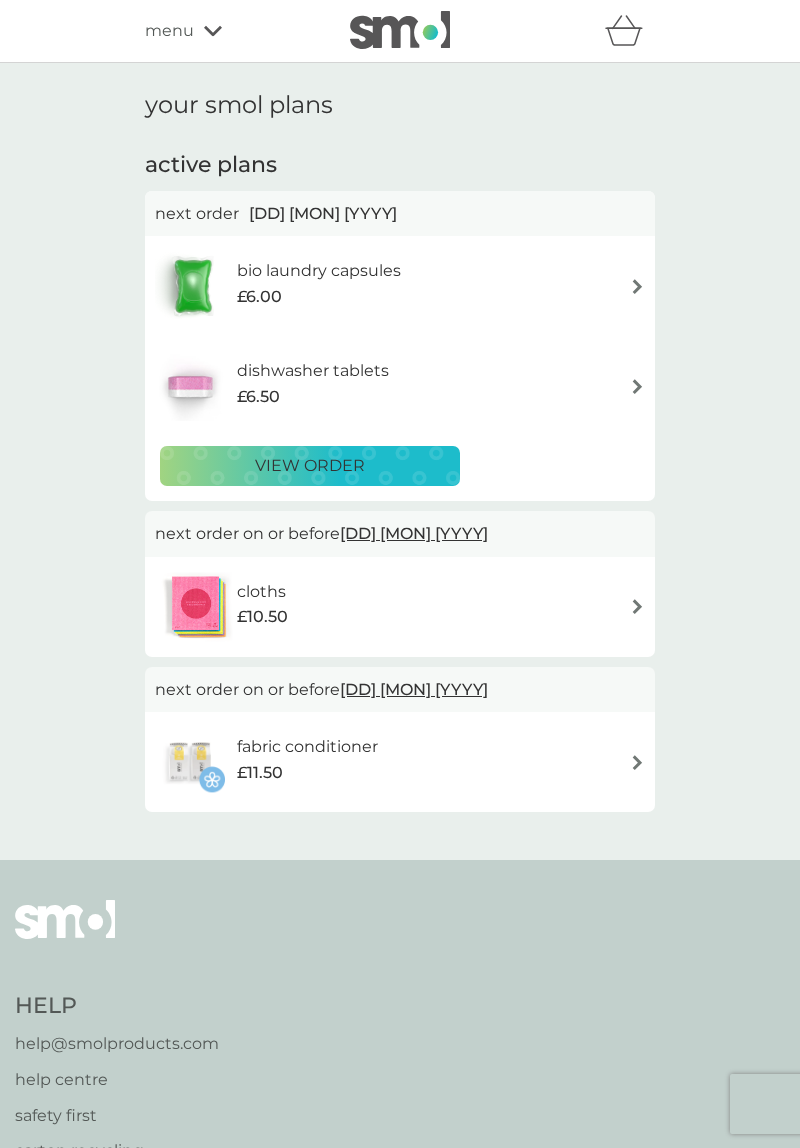 click at bounding box center (637, 386) 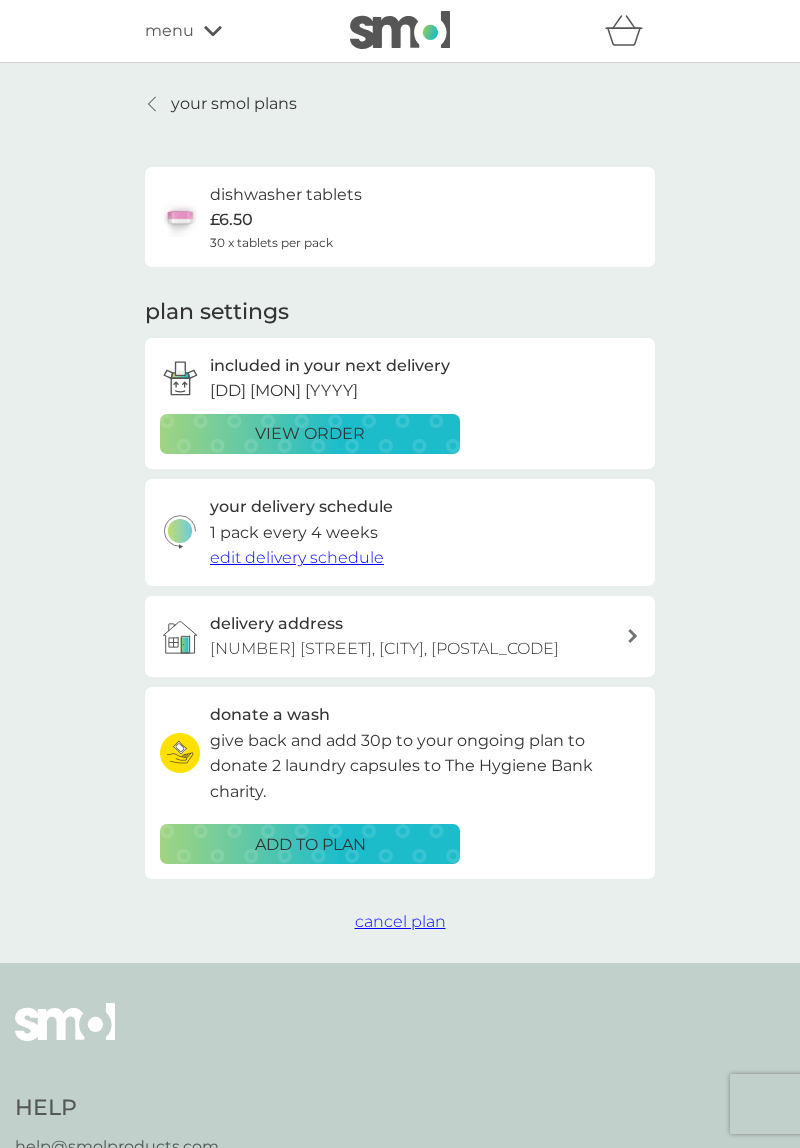 click on "your smol plans" at bounding box center (221, 104) 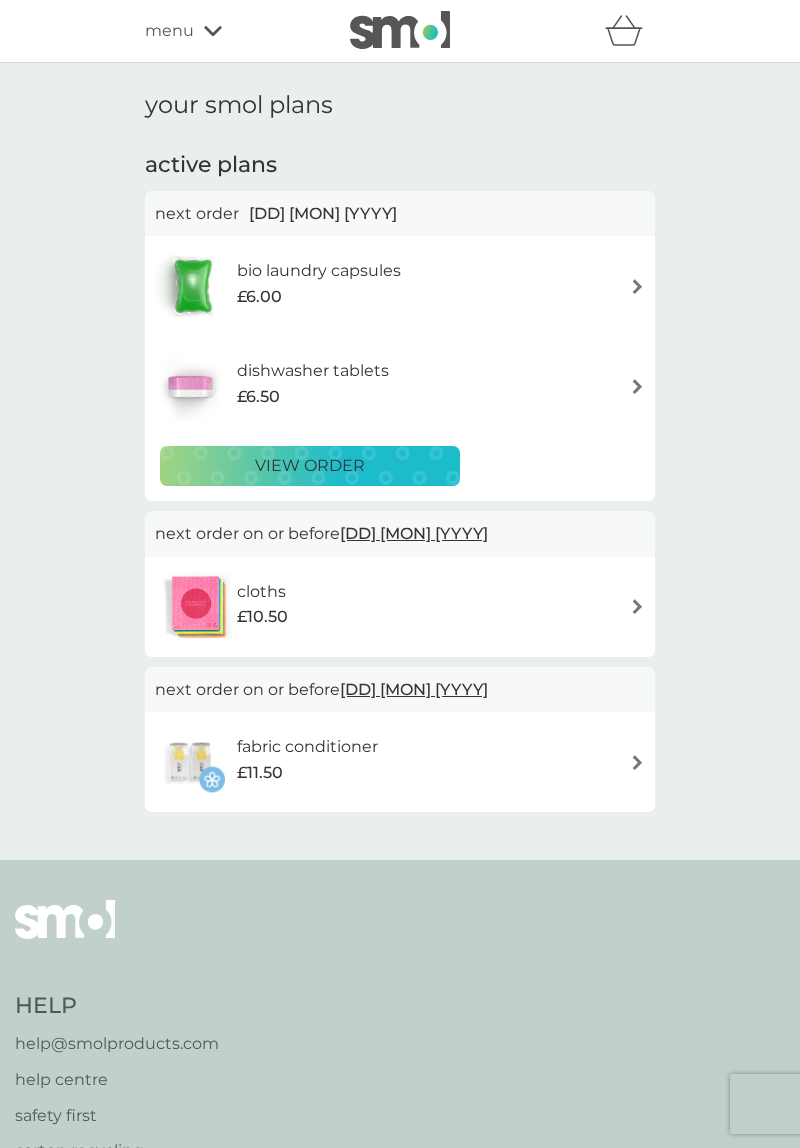 click on "view order" at bounding box center (310, 466) 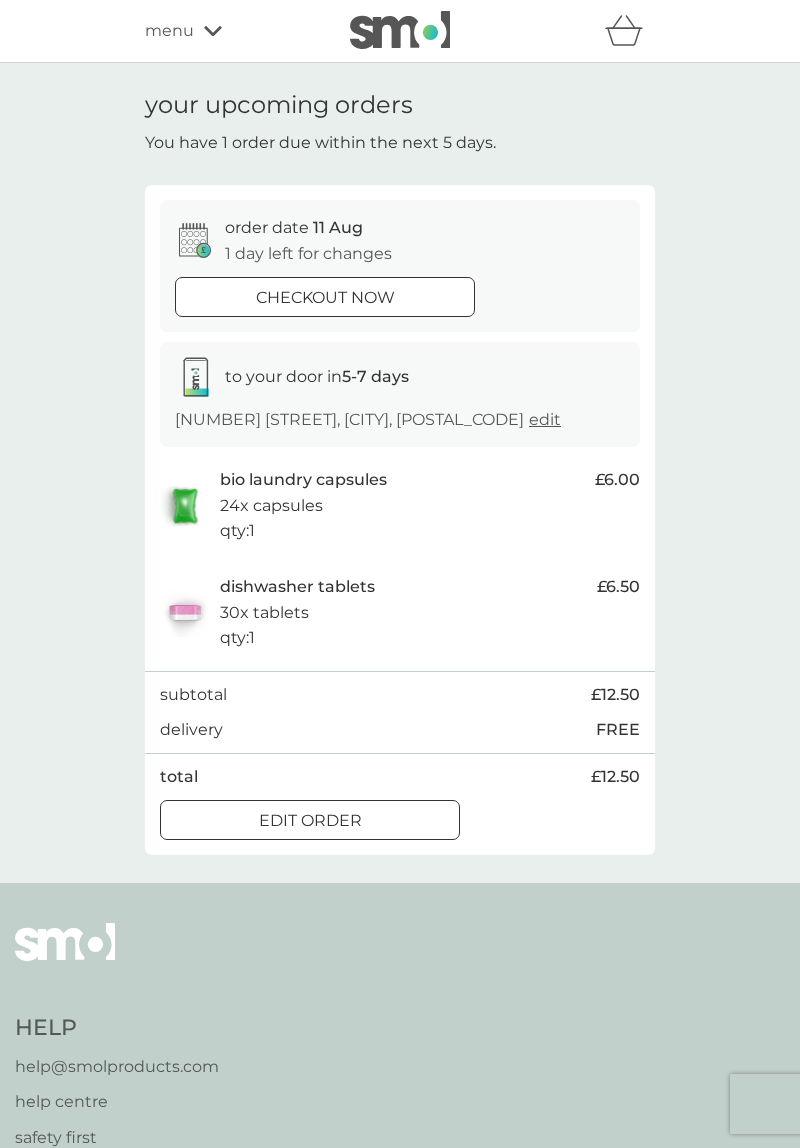 click on "your upcoming orders You have 1 order due within the next 5 days. order date   11 Aug 1 day left for changes checkout now to your door in  5-7 days 28 Herbert Road,  GOSPORT, PO12 3RZ edit bio laundry capsules 24x capsules qty :  1 £6.00 dishwasher tablets 30x tablets qty :  1 £6.50 subtotal £12.50 delivery FREE total £12.50 edit order" at bounding box center [400, 473] 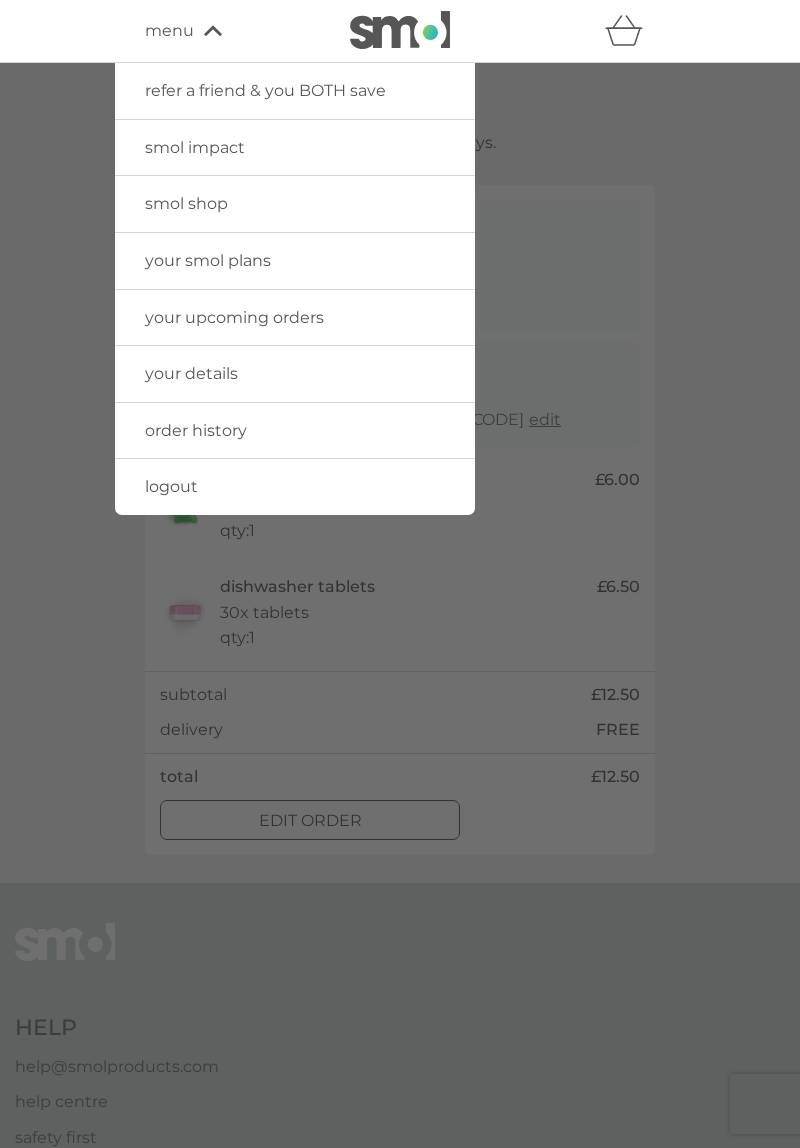 click at bounding box center [400, 637] 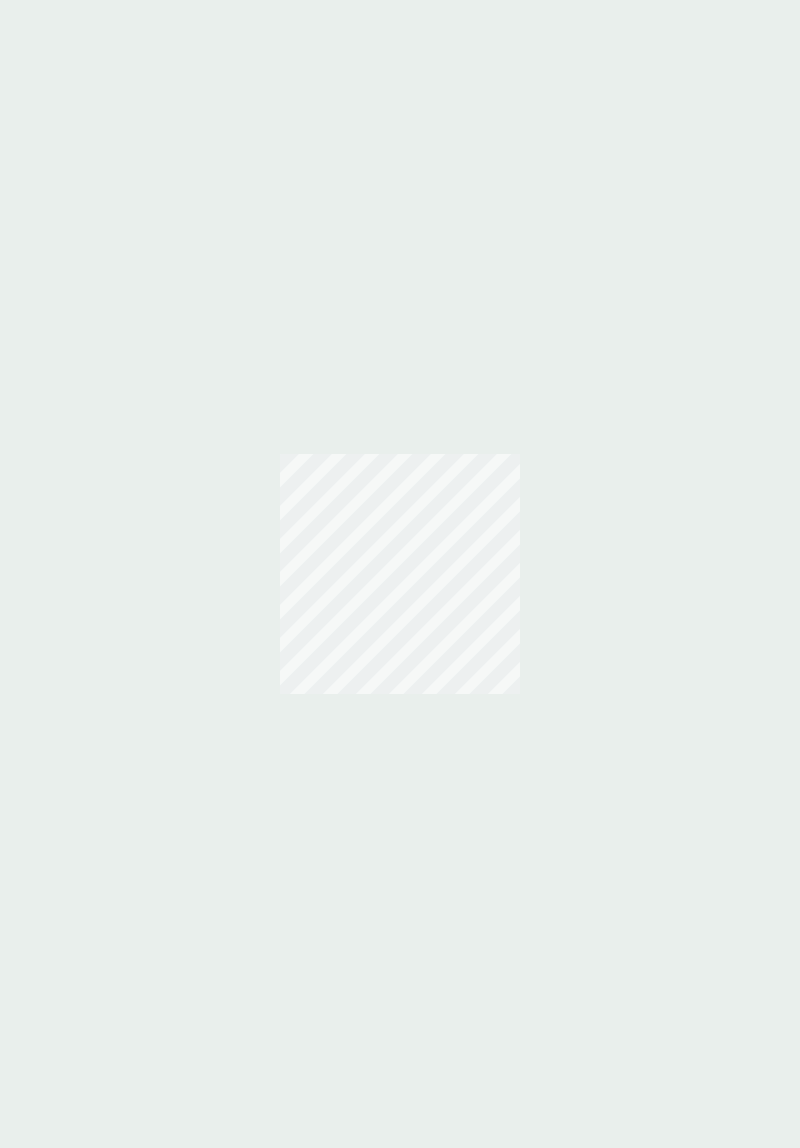 scroll, scrollTop: 0, scrollLeft: 0, axis: both 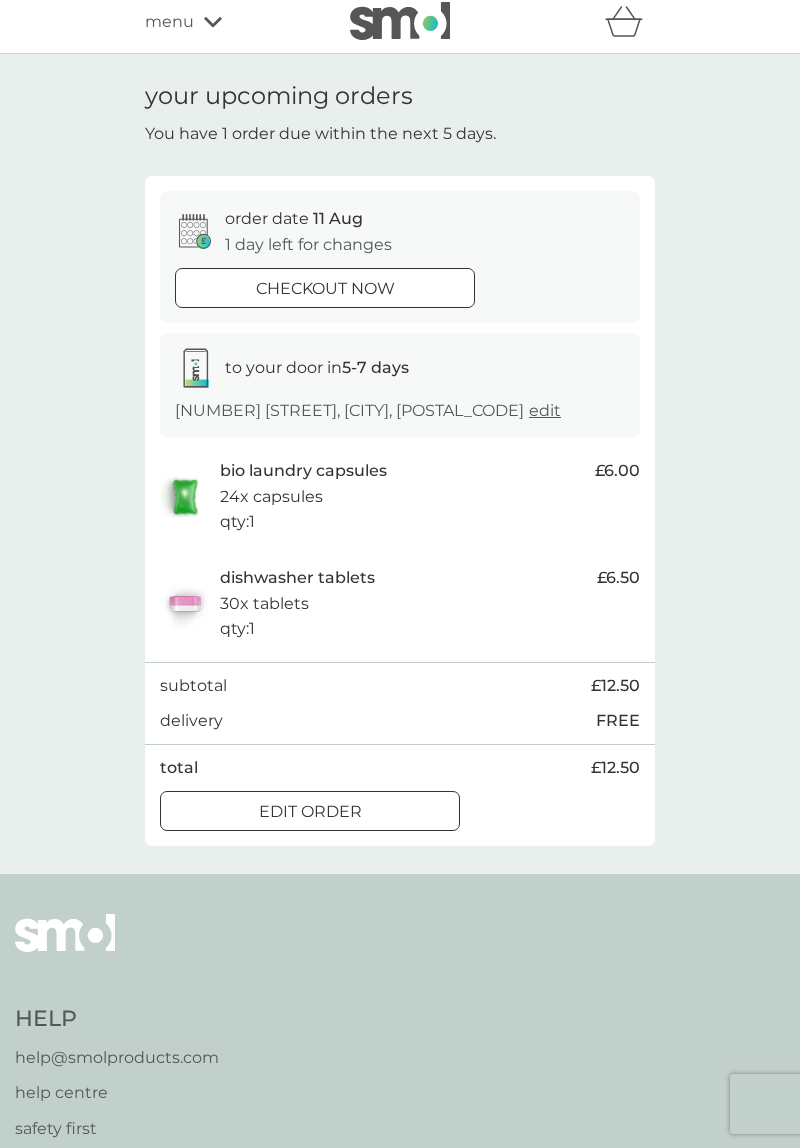 click on "edit order" at bounding box center (310, 812) 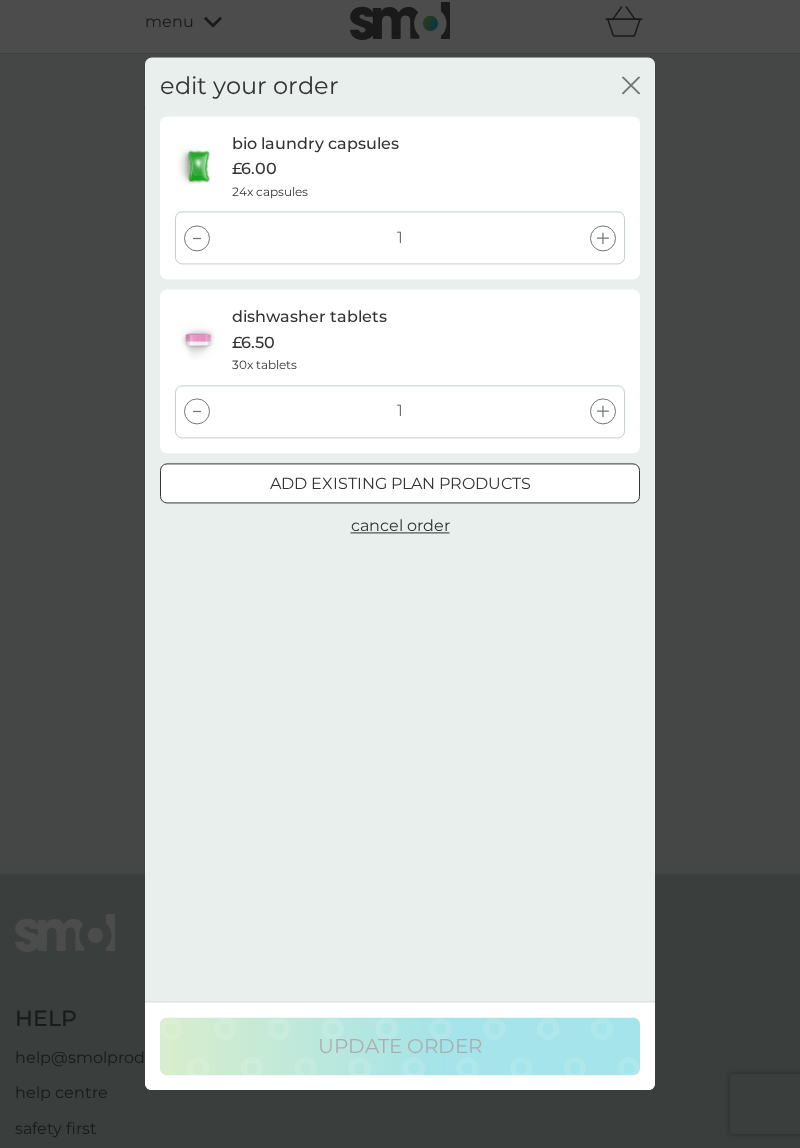 click on "edit your order close bio laundry capsules £6.00 24x capsules 1 dishwasher tablets £6.50 30x tablets 1 add existing plan products cancel order update order" at bounding box center (400, 574) 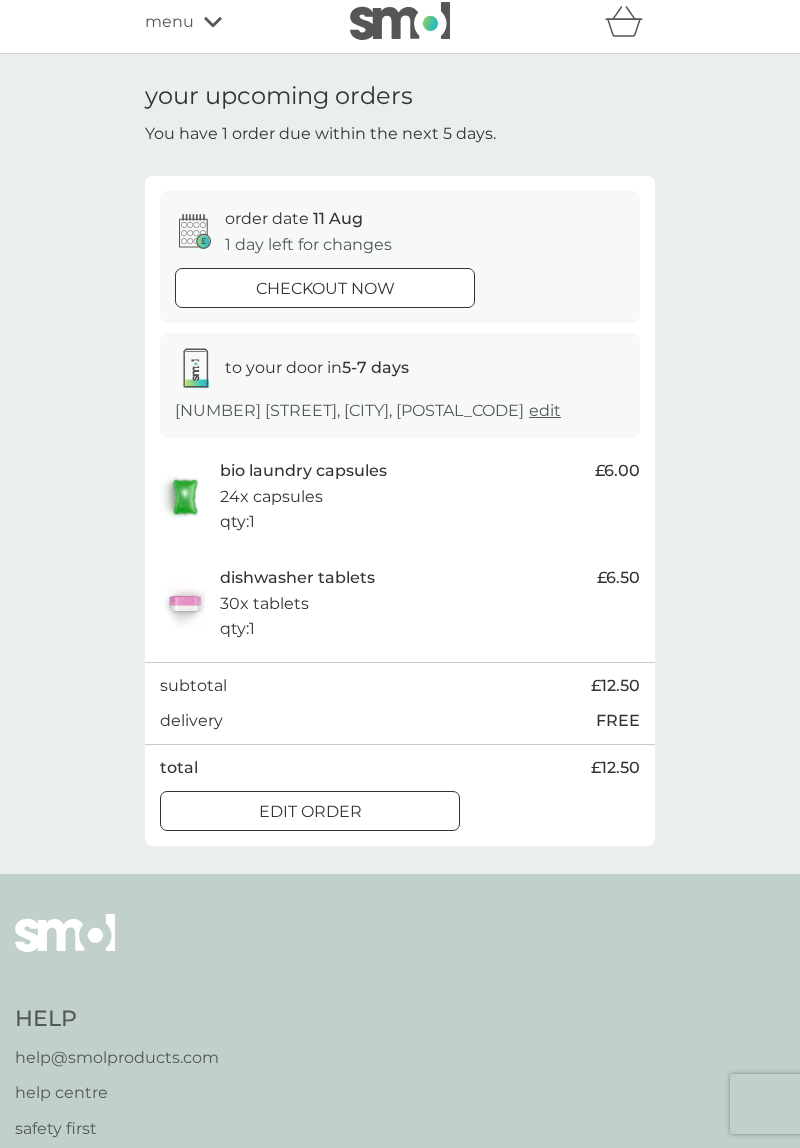 click on "menu" at bounding box center (169, 22) 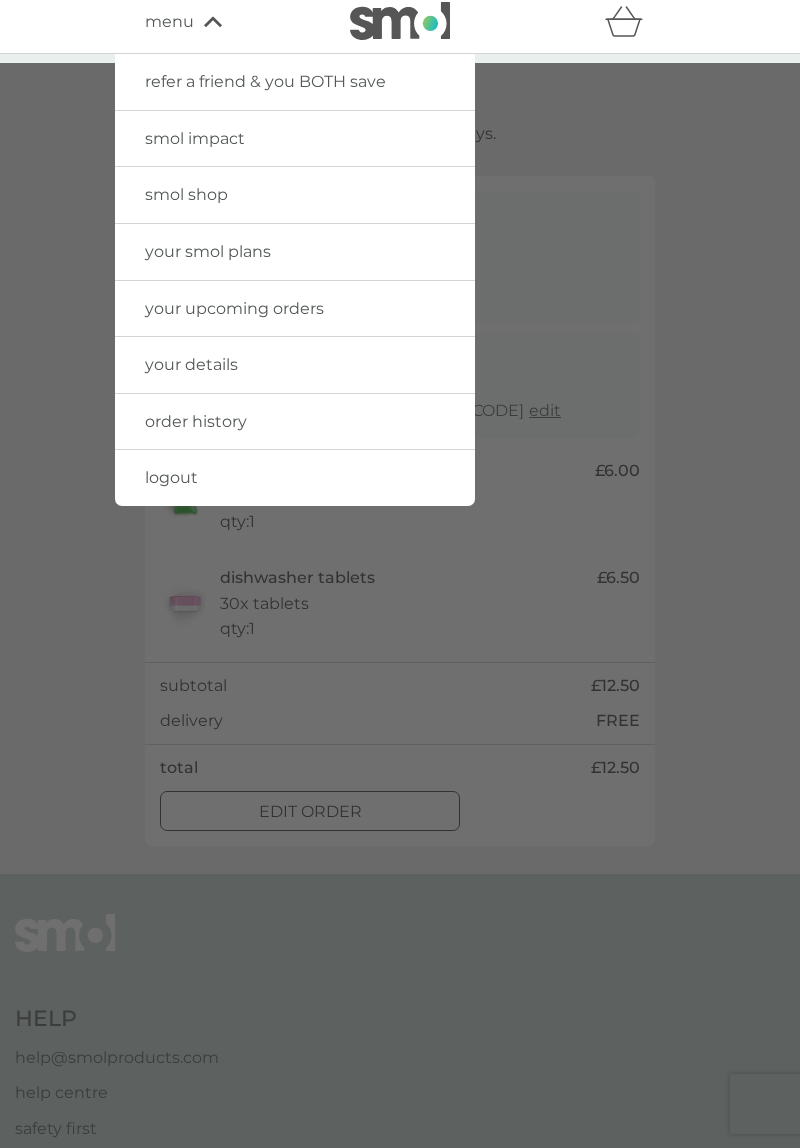 click at bounding box center (400, 637) 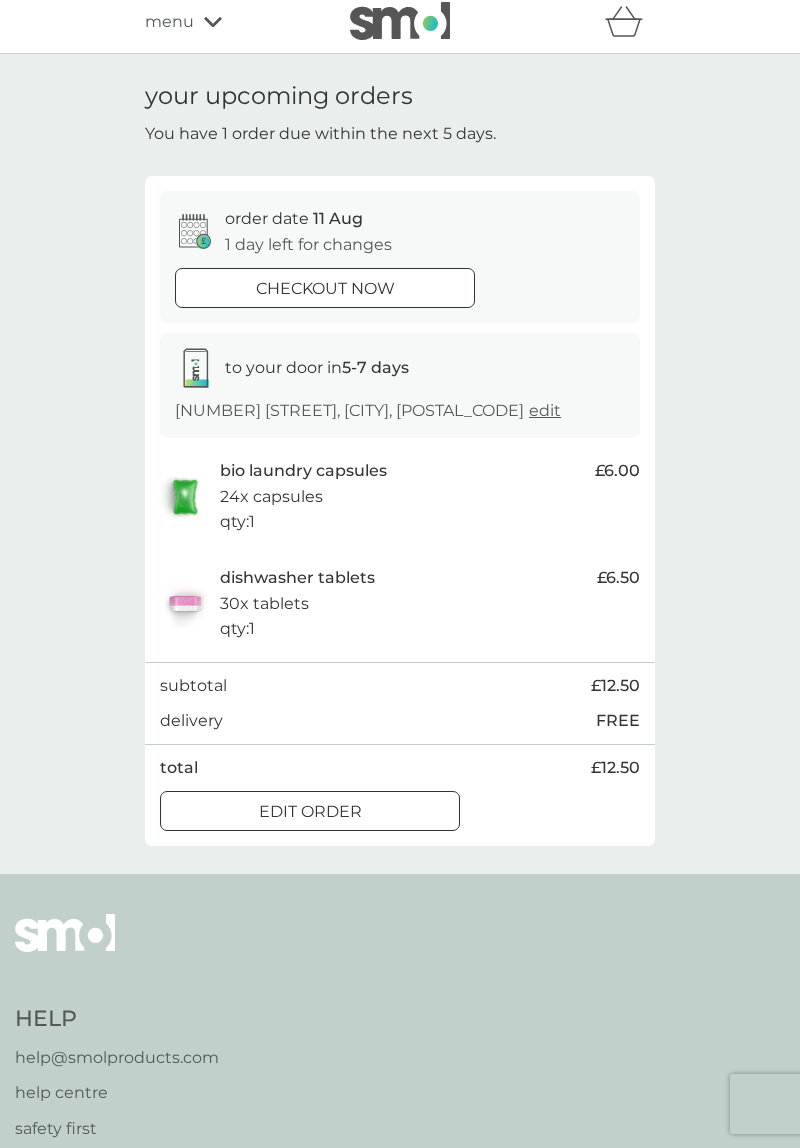 click on "menu" at bounding box center (169, 22) 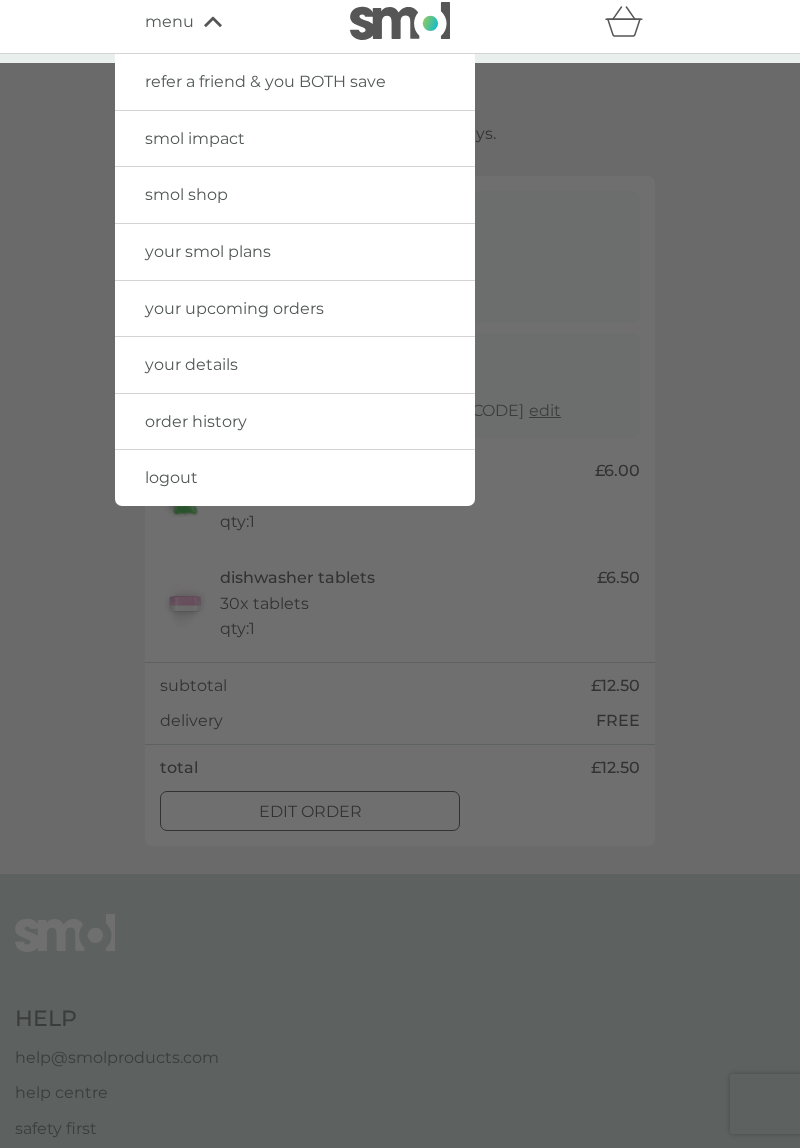 click on "your upcoming orders" at bounding box center [234, 308] 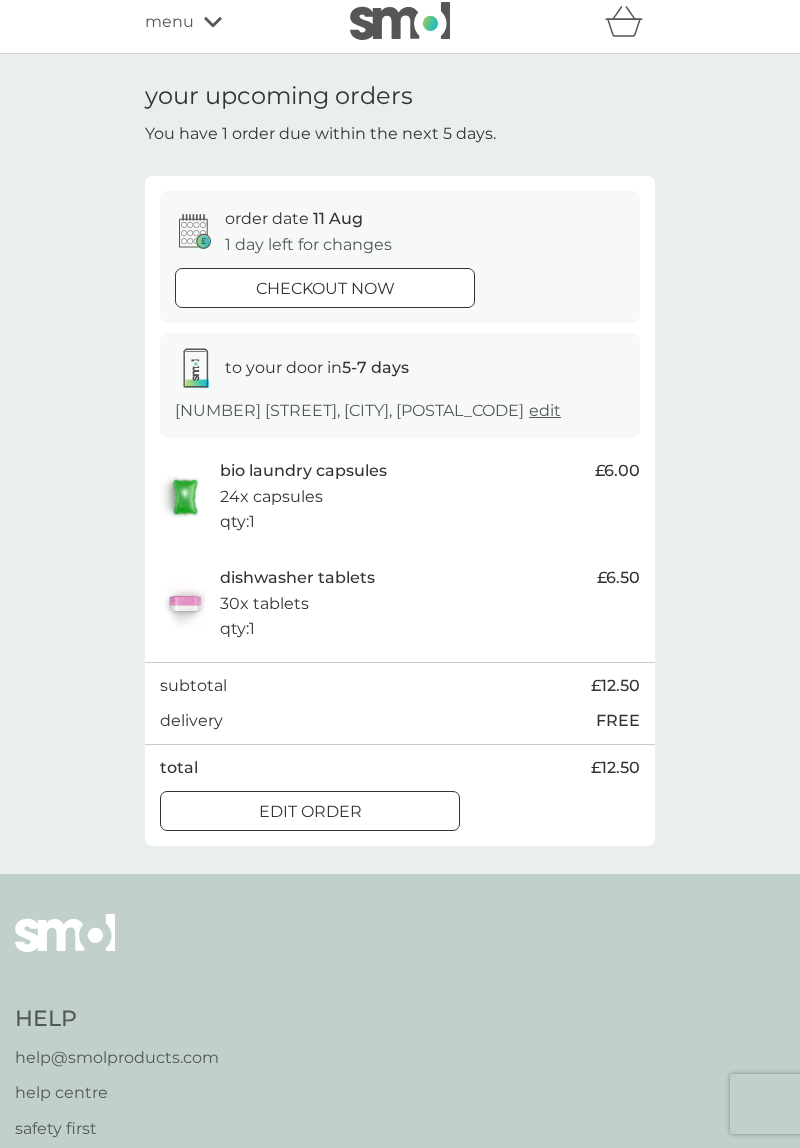 click on "menu" at bounding box center [169, 22] 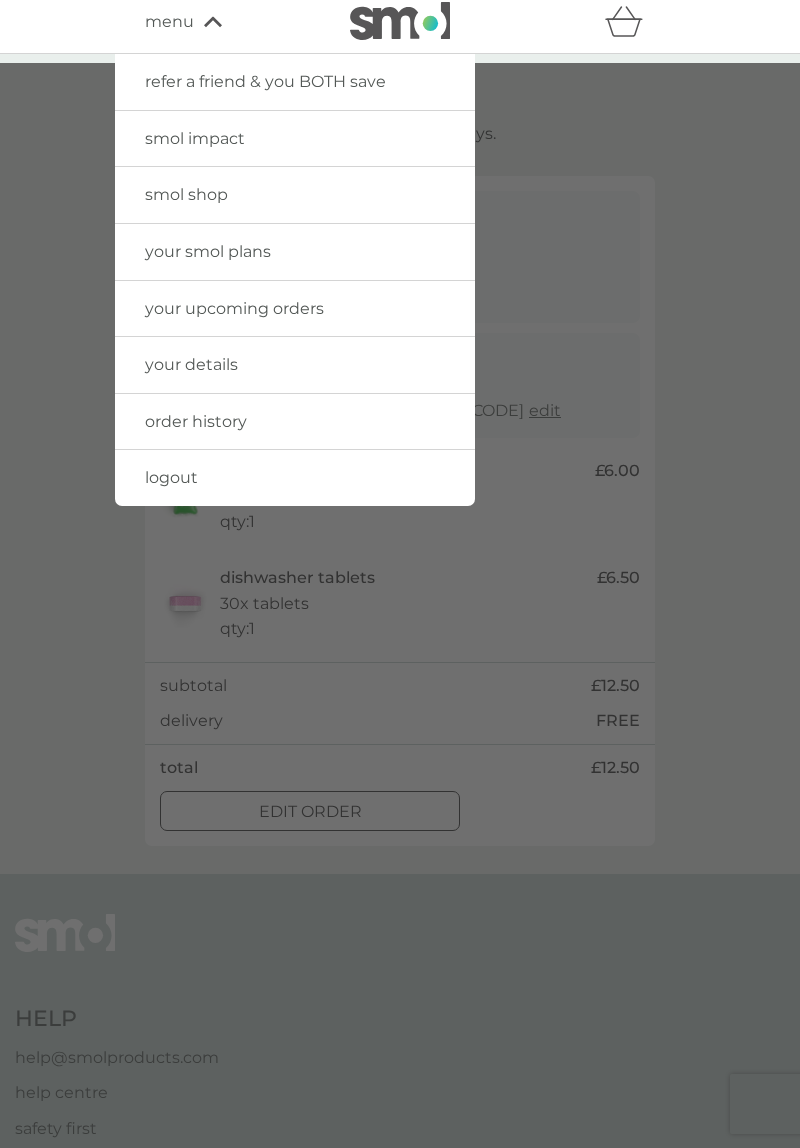 click on "your smol plans" at bounding box center (208, 251) 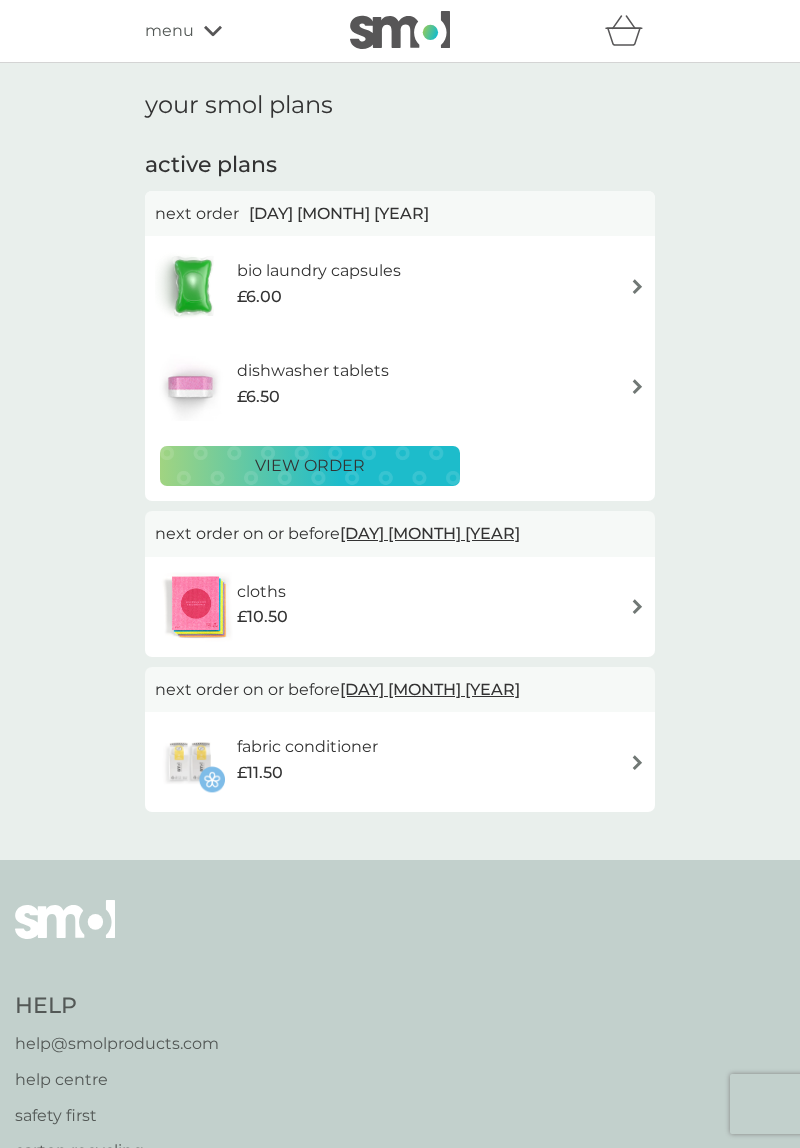 click on "bio laundry capsules £6.00" at bounding box center (400, 286) 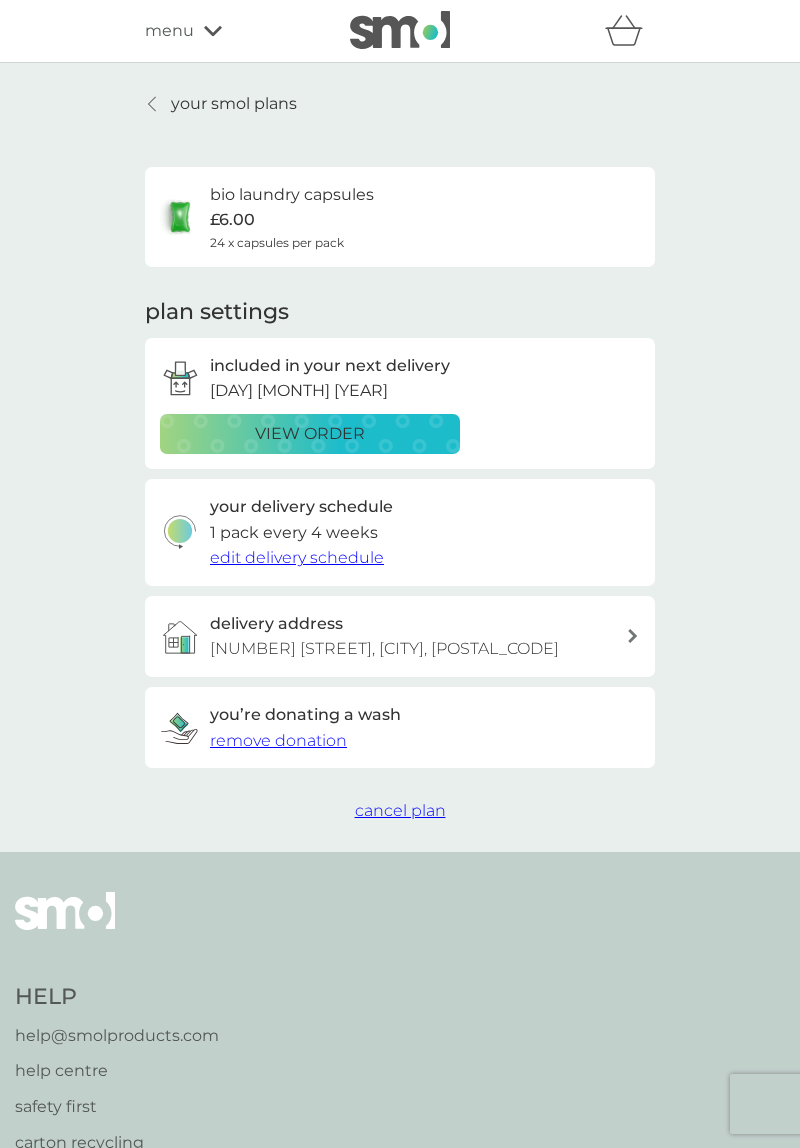 click on "28 [STREET], [CITY], [POSTAL_CODE]" at bounding box center (400, 457) 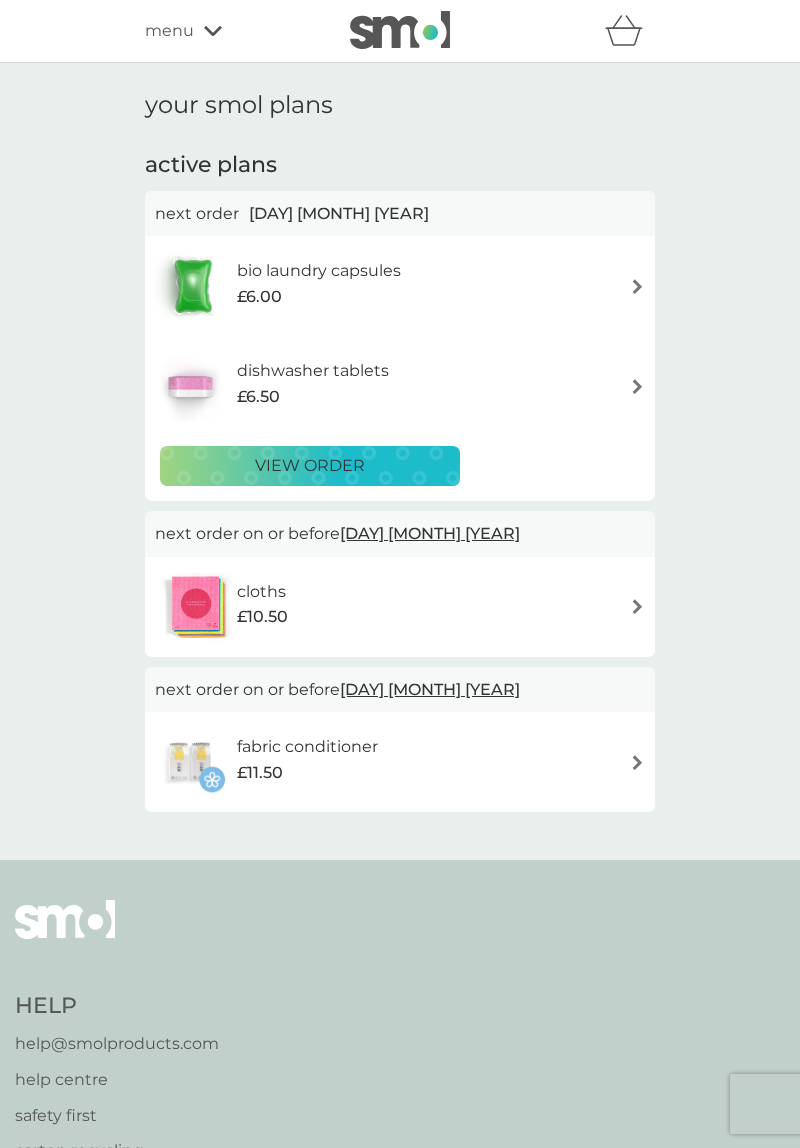 click on "menu" at bounding box center (169, 31) 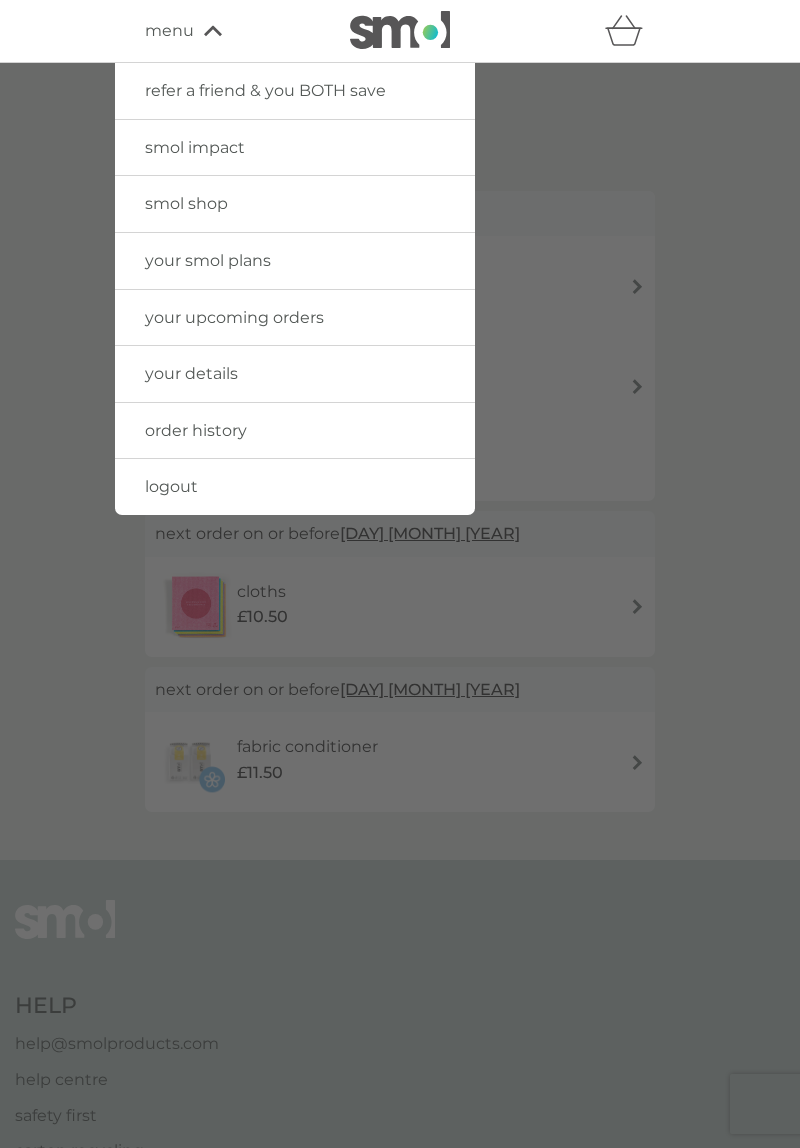 click at bounding box center [400, 637] 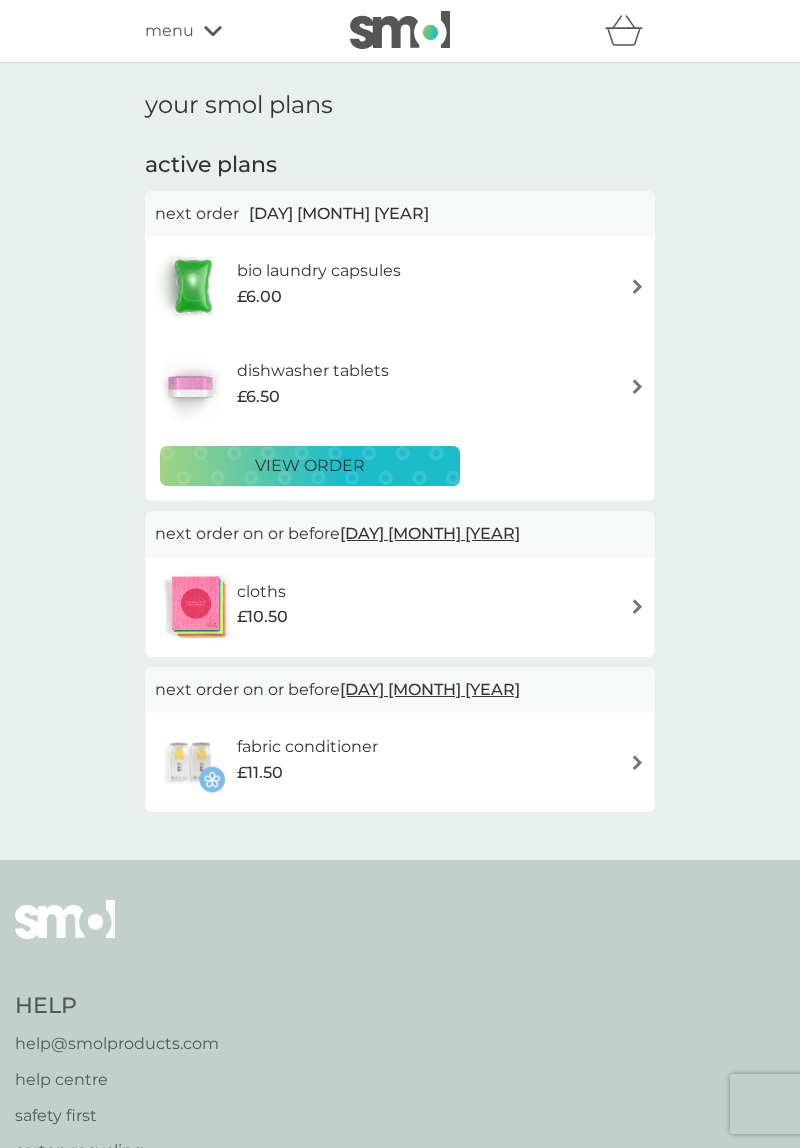click 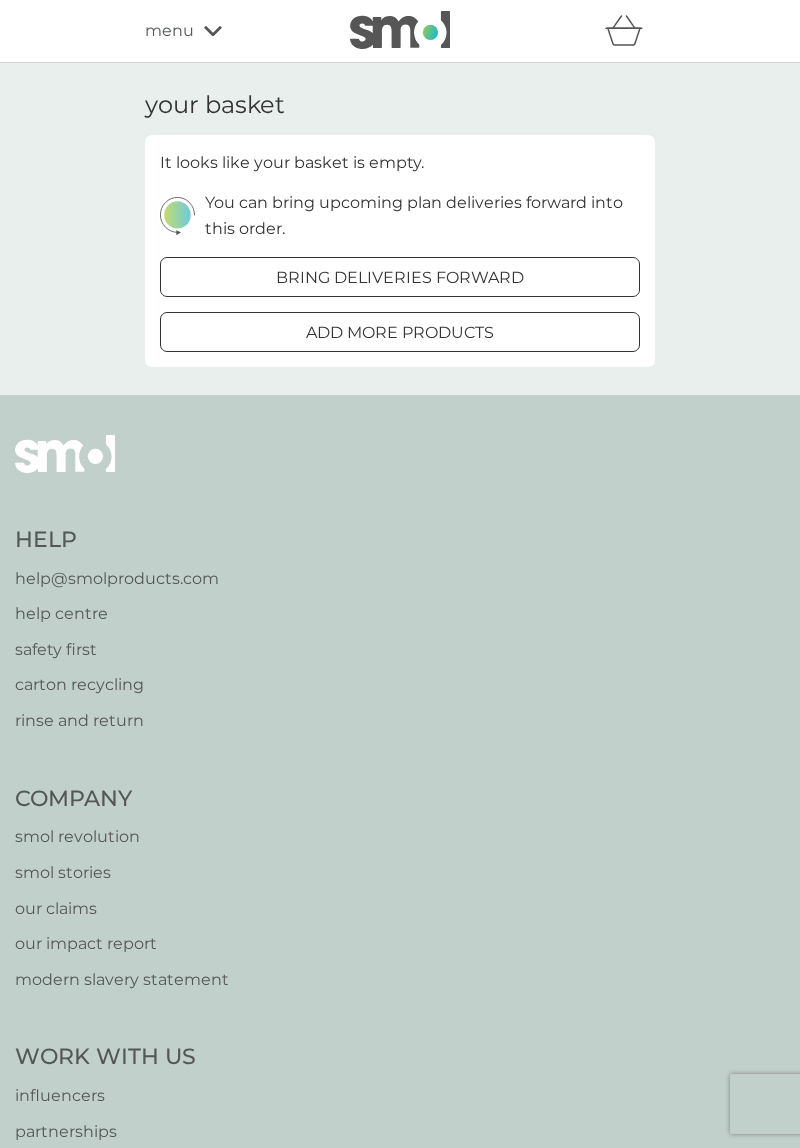 click on "menu" at bounding box center (169, 31) 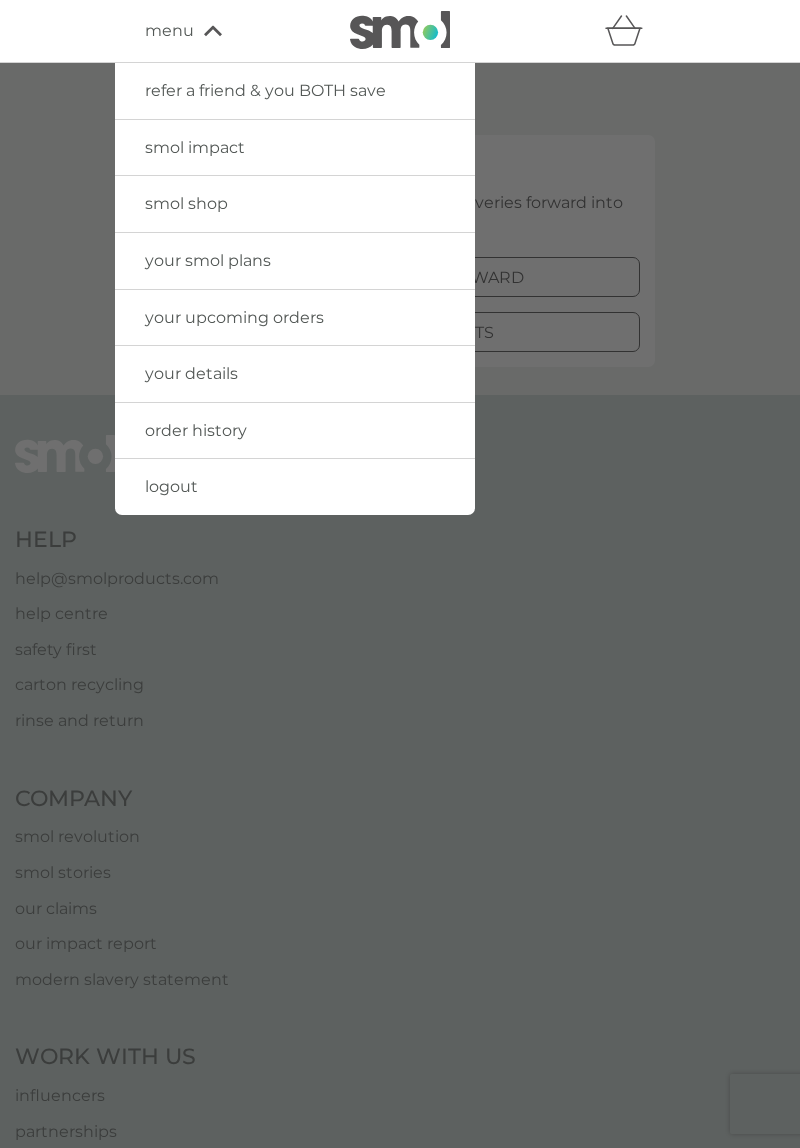 click on "your details" at bounding box center (191, 373) 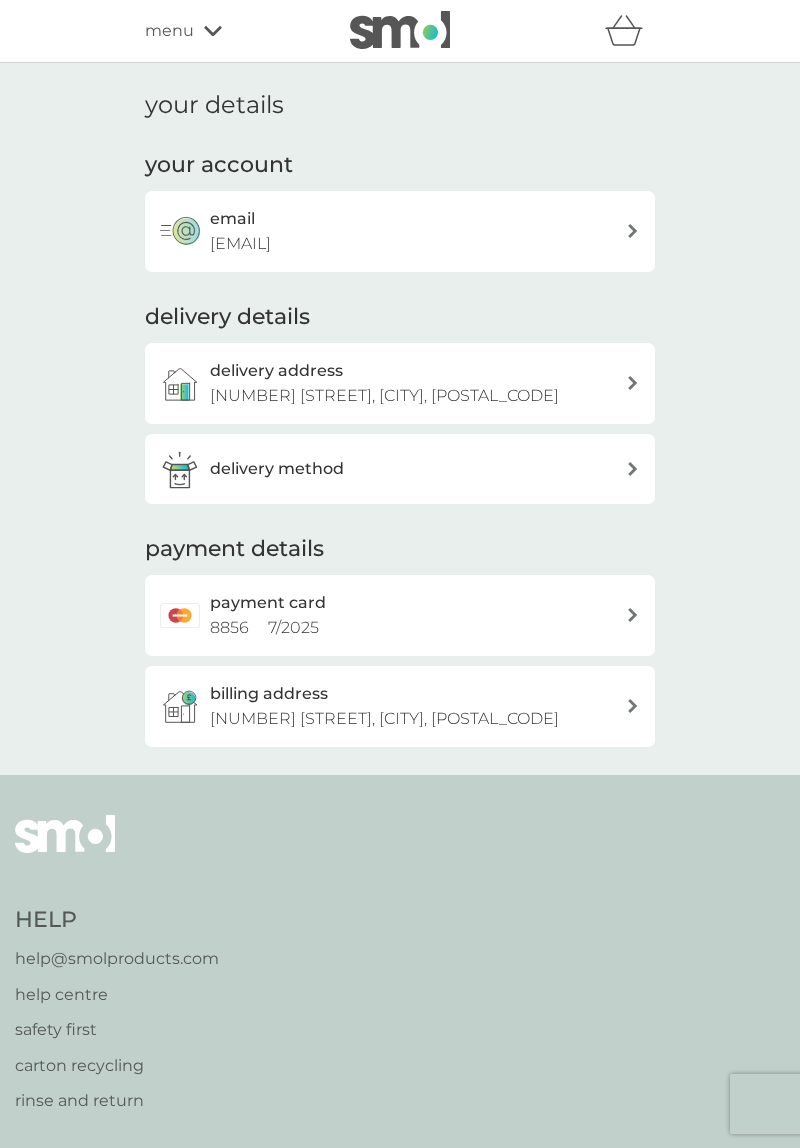 click on "payment card [LAST_FOUR_DIGITS] [MONTH] / [YEAR]" at bounding box center [418, 615] 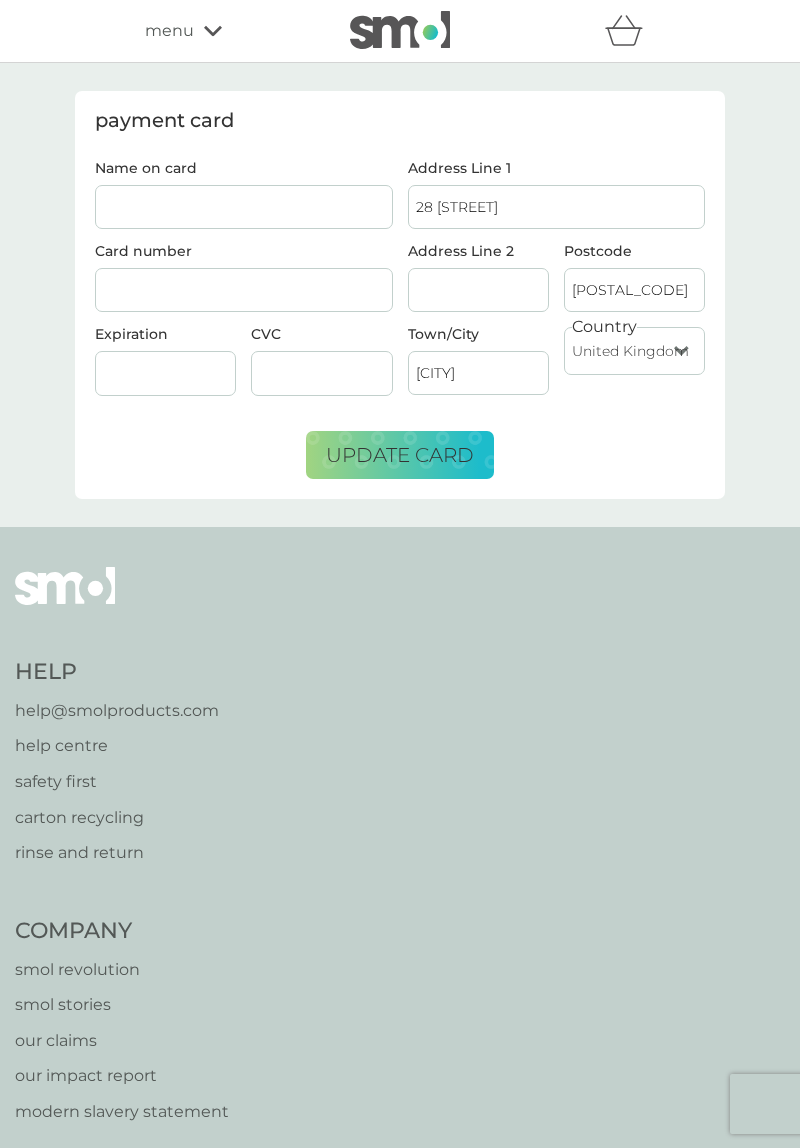 click on "Name on card" at bounding box center [244, 207] 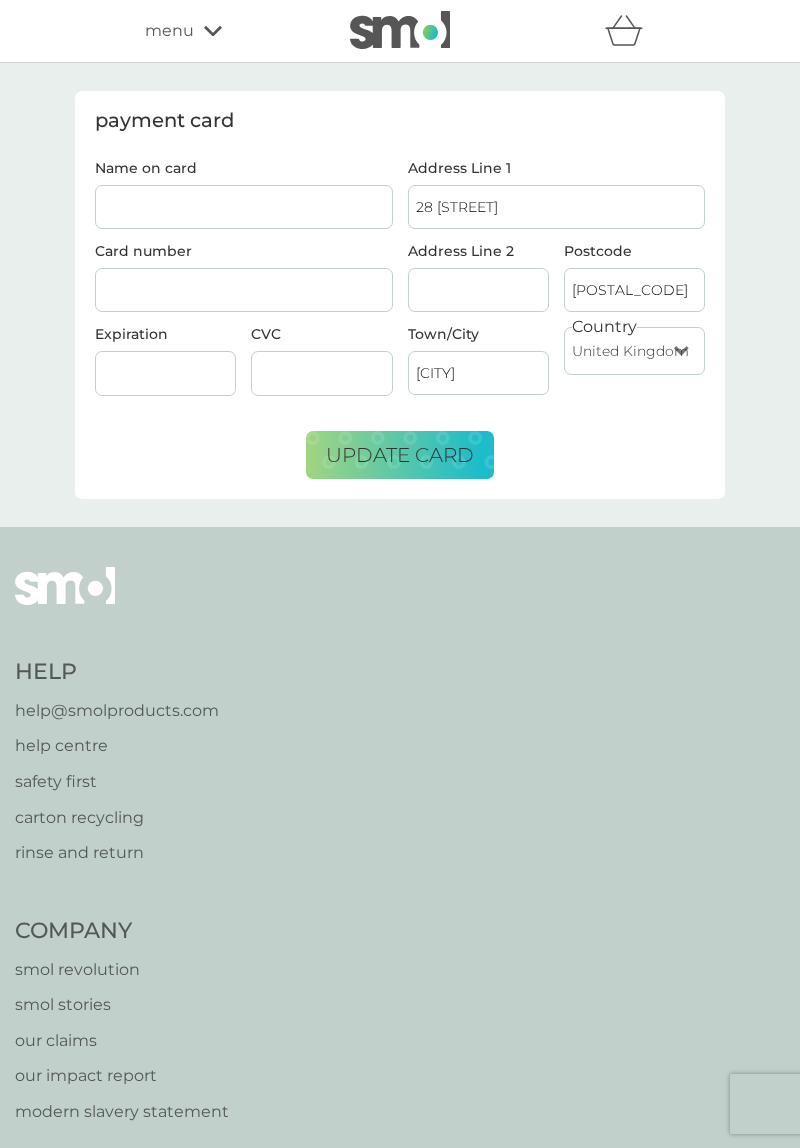 type on "[FIRST] [LAST]" 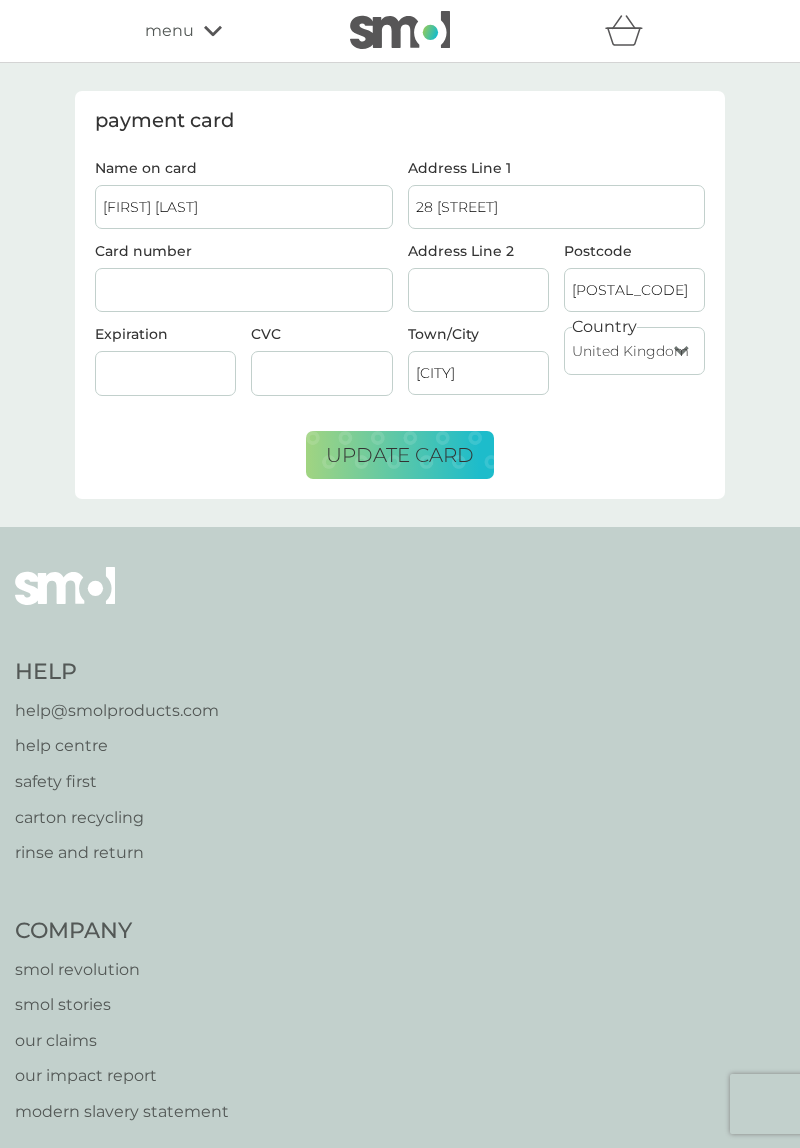 click at bounding box center [321, 373] 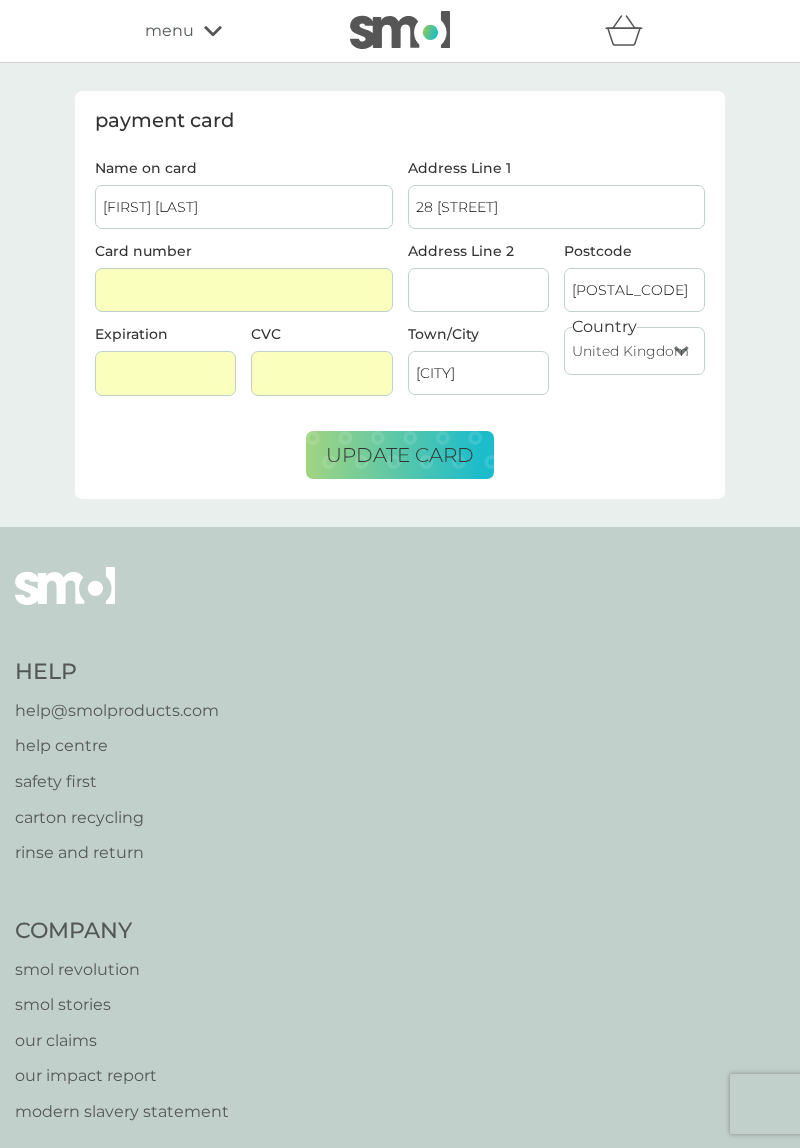 click on "update card" at bounding box center [400, 455] 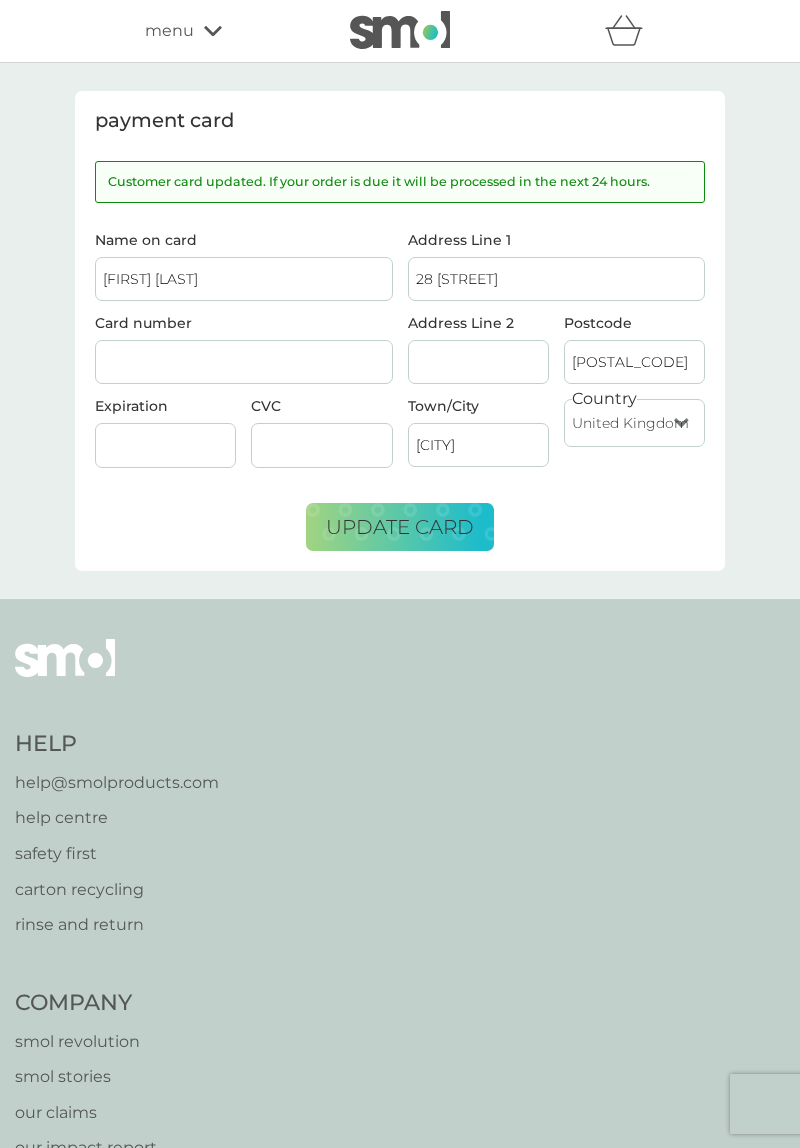 click 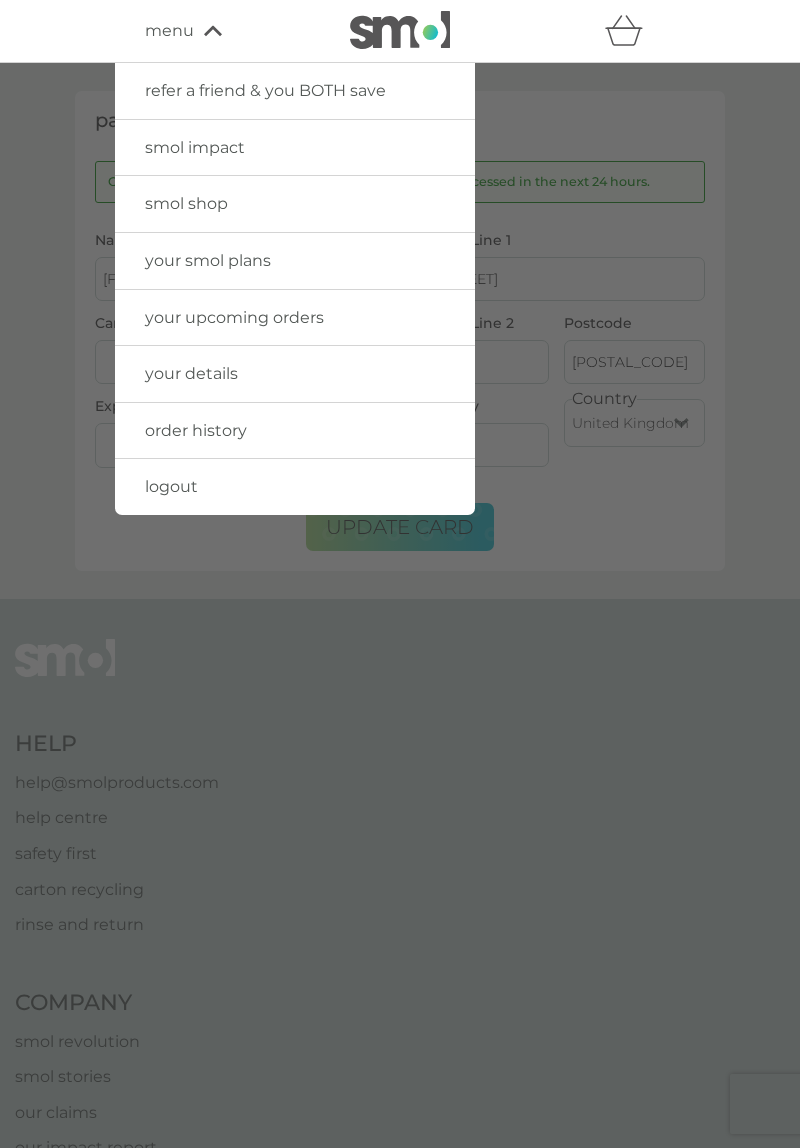 click on "your upcoming orders" at bounding box center (295, 318) 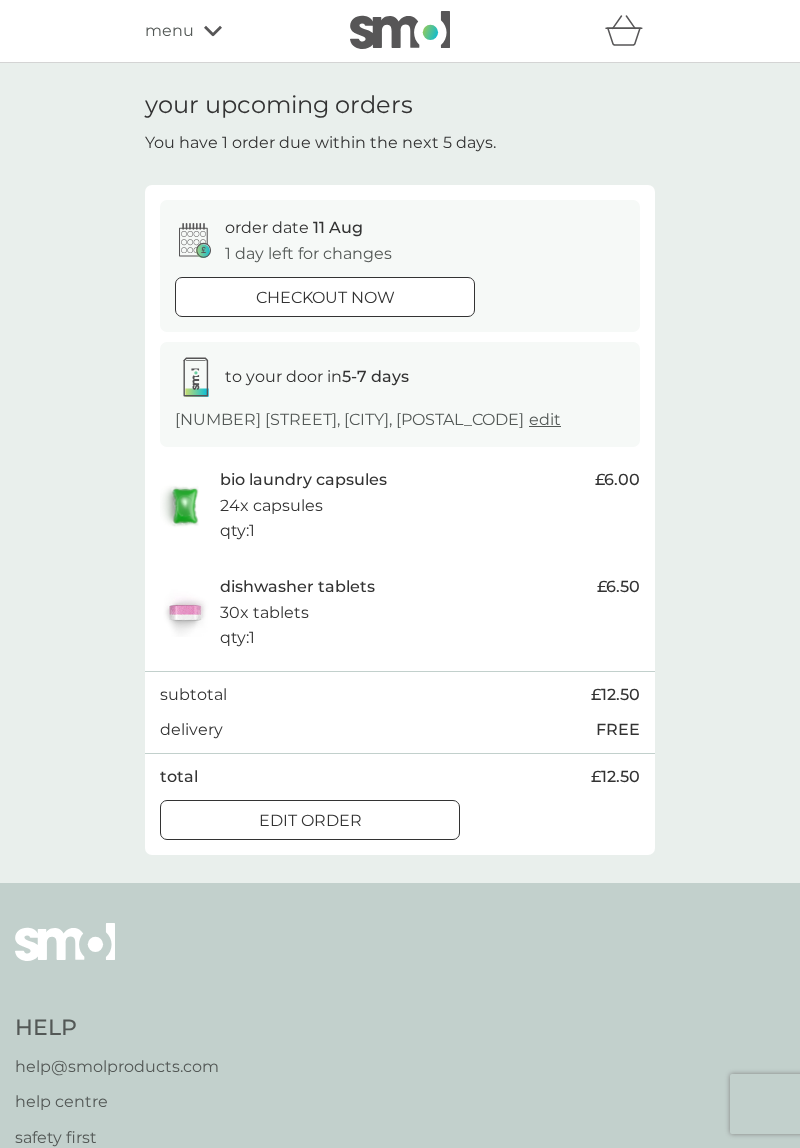 click on "5-7 days" at bounding box center [375, 376] 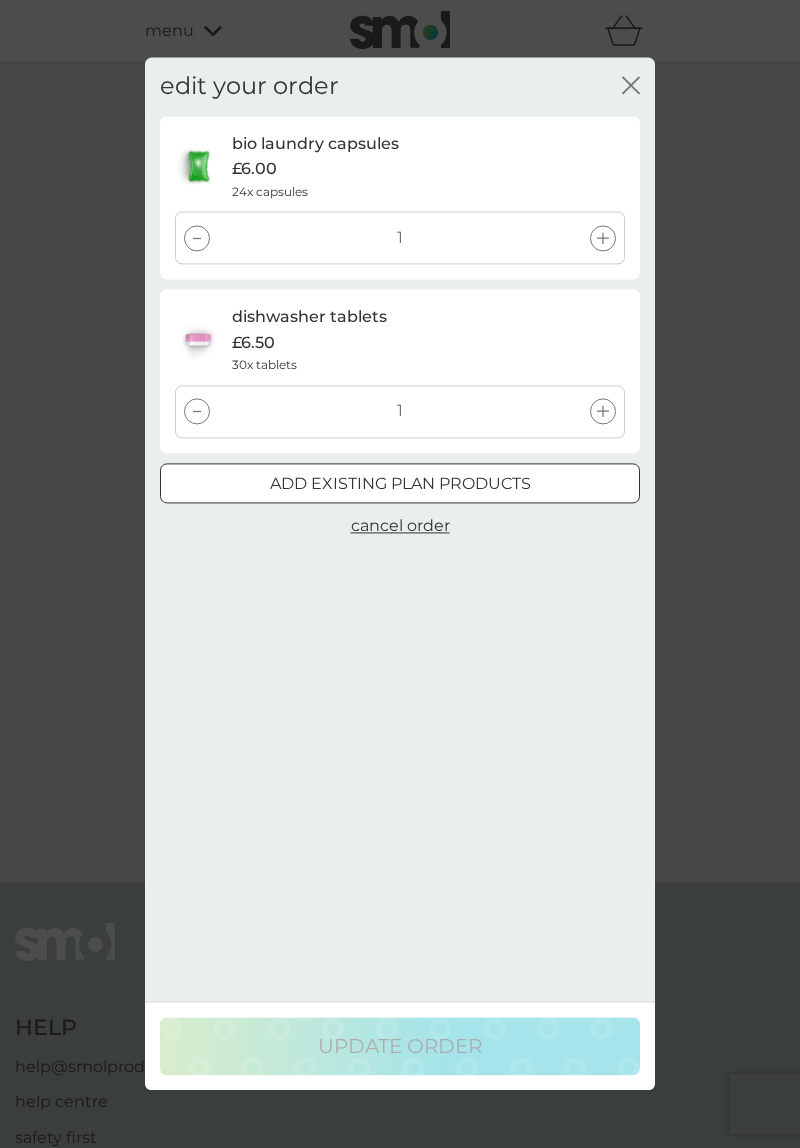 click 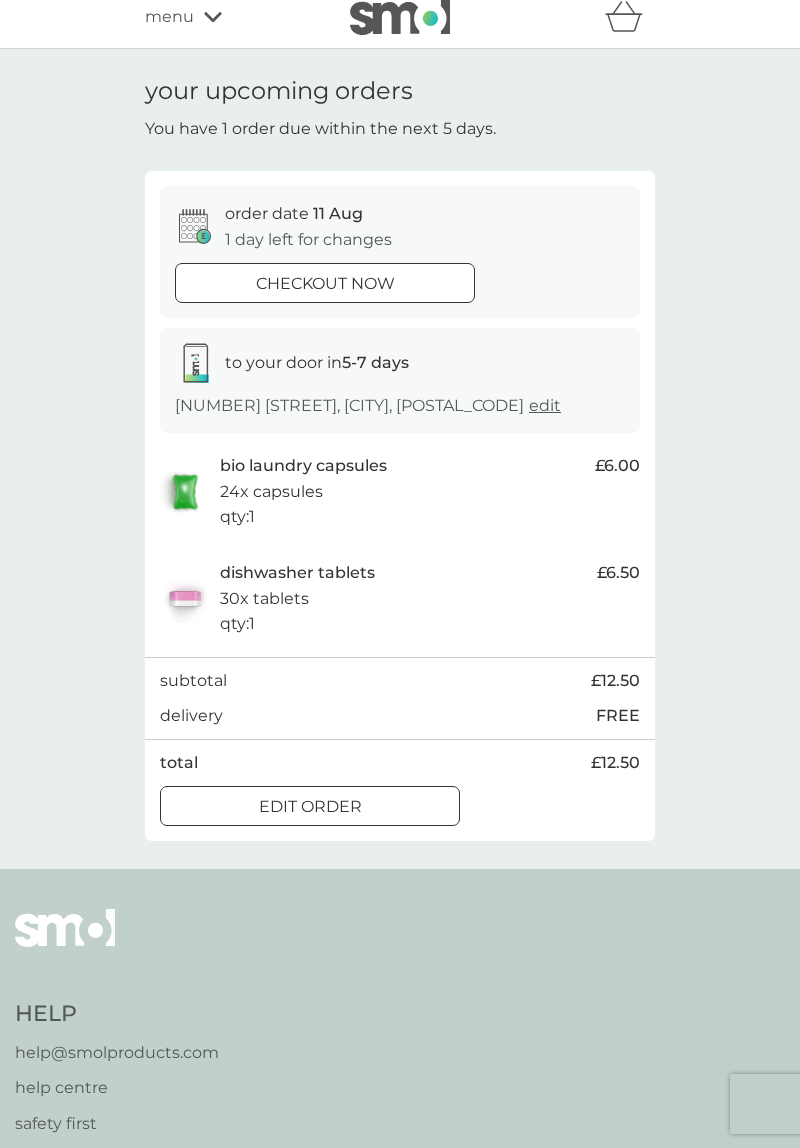 scroll, scrollTop: 0, scrollLeft: 0, axis: both 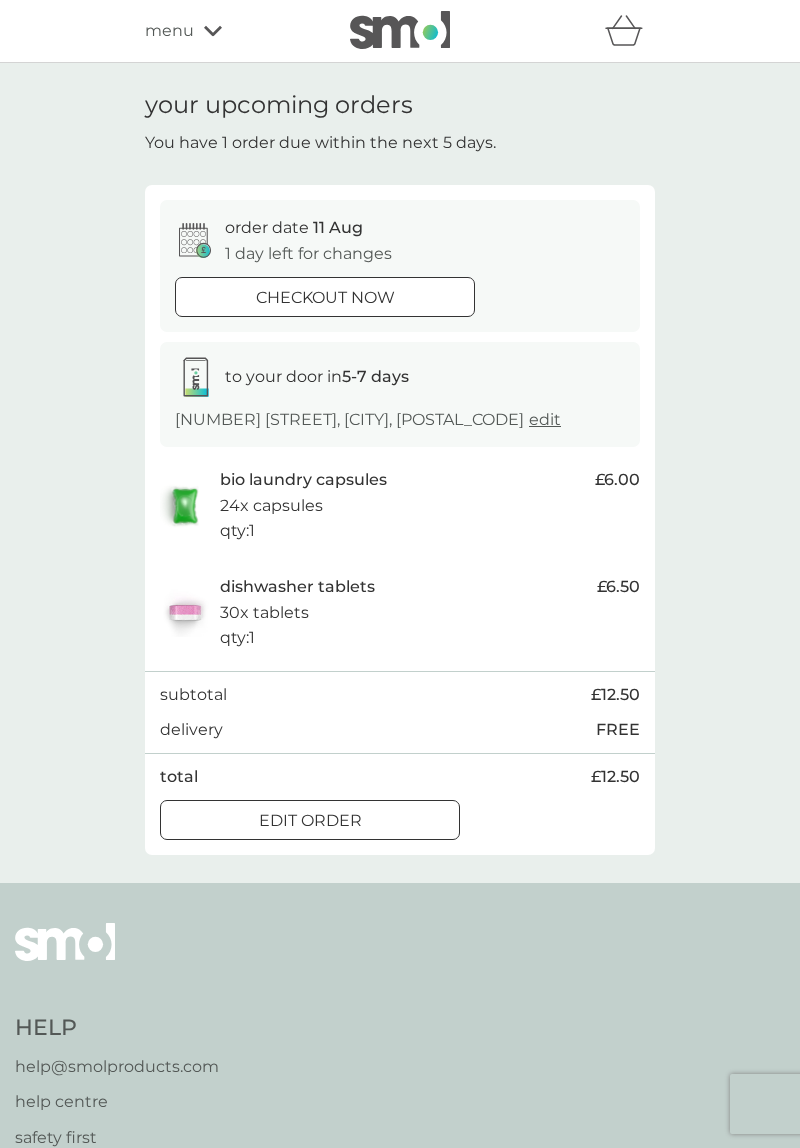 click on "menu" at bounding box center (169, 31) 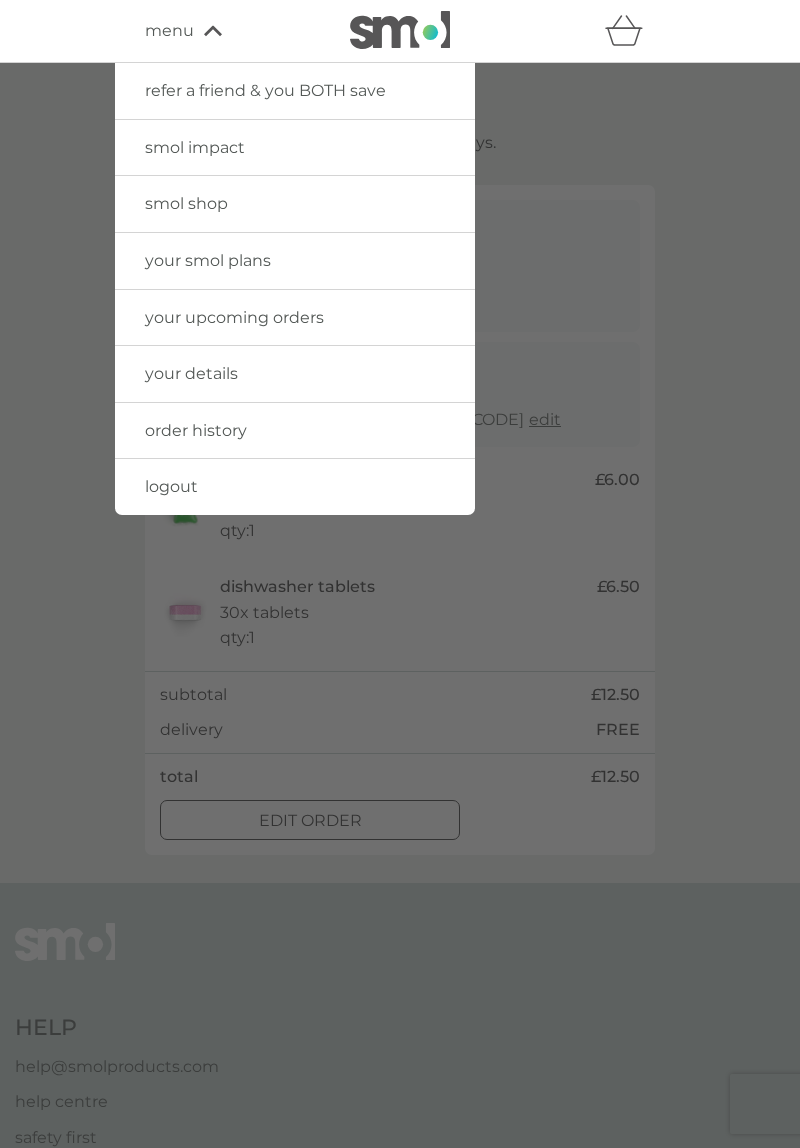 click on "your smol plans" at bounding box center (295, 261) 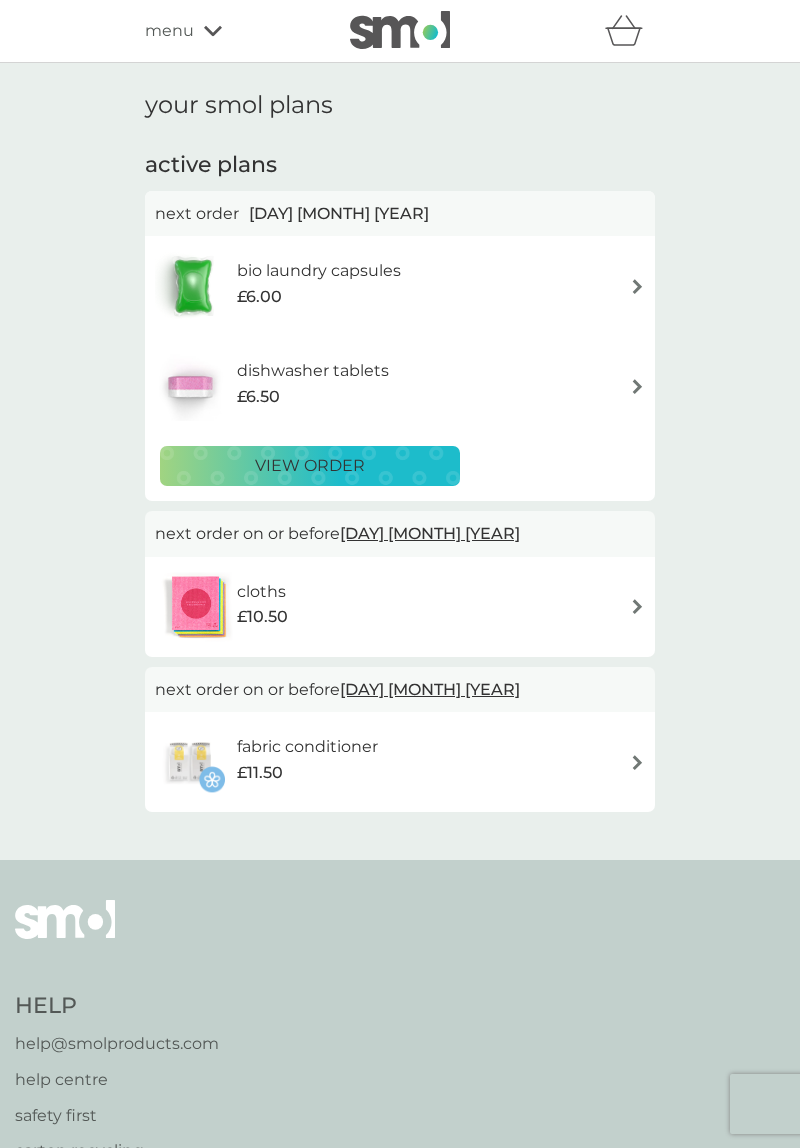 click on "view order" at bounding box center [310, 466] 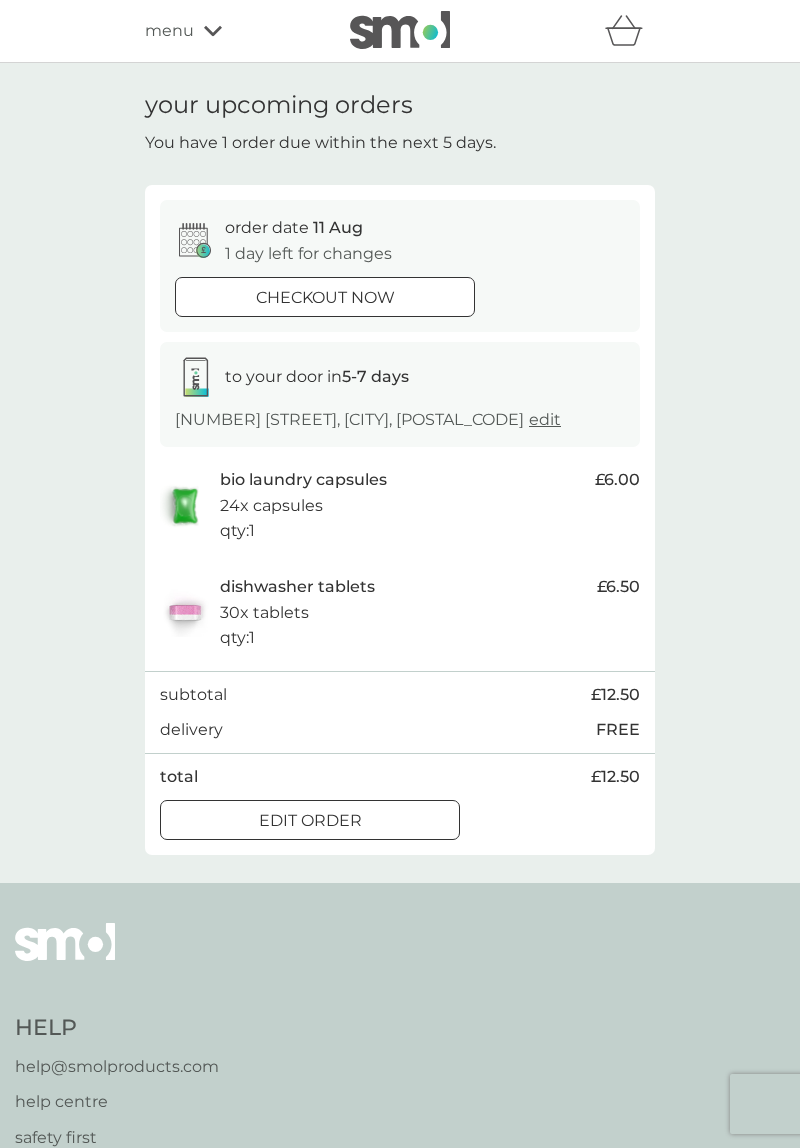 click on "edit order" at bounding box center (310, 821) 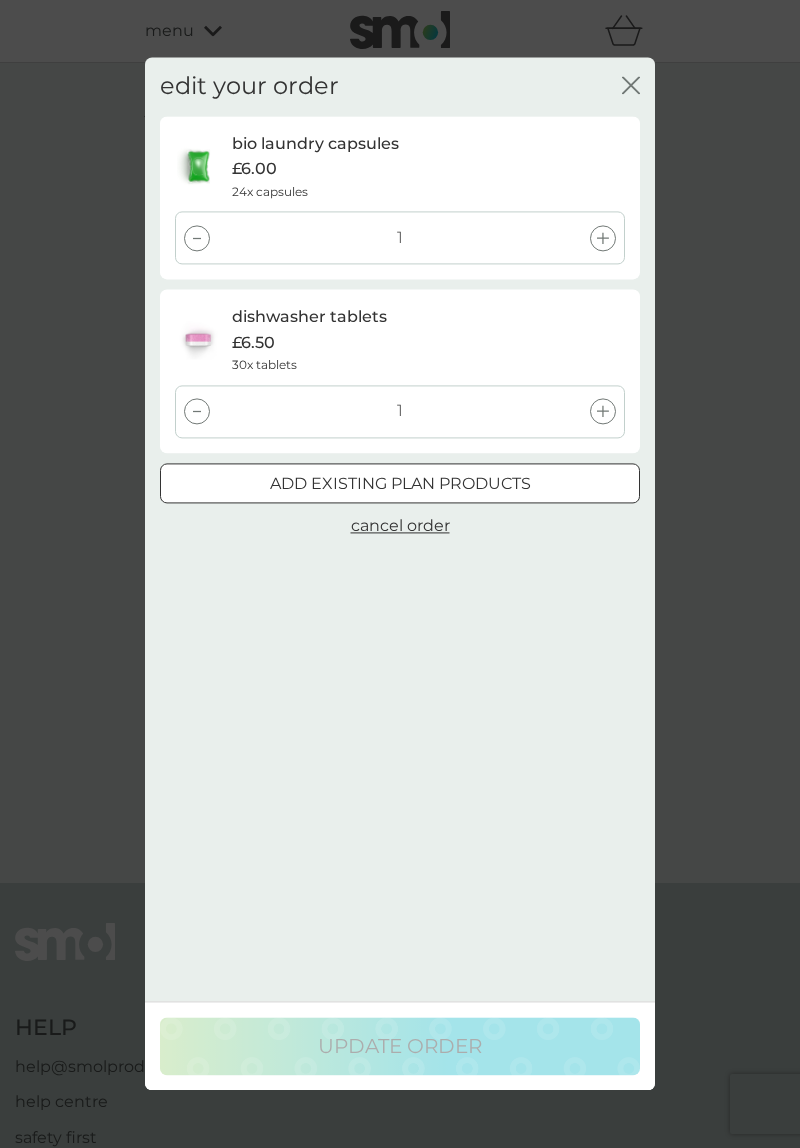 click on "close" 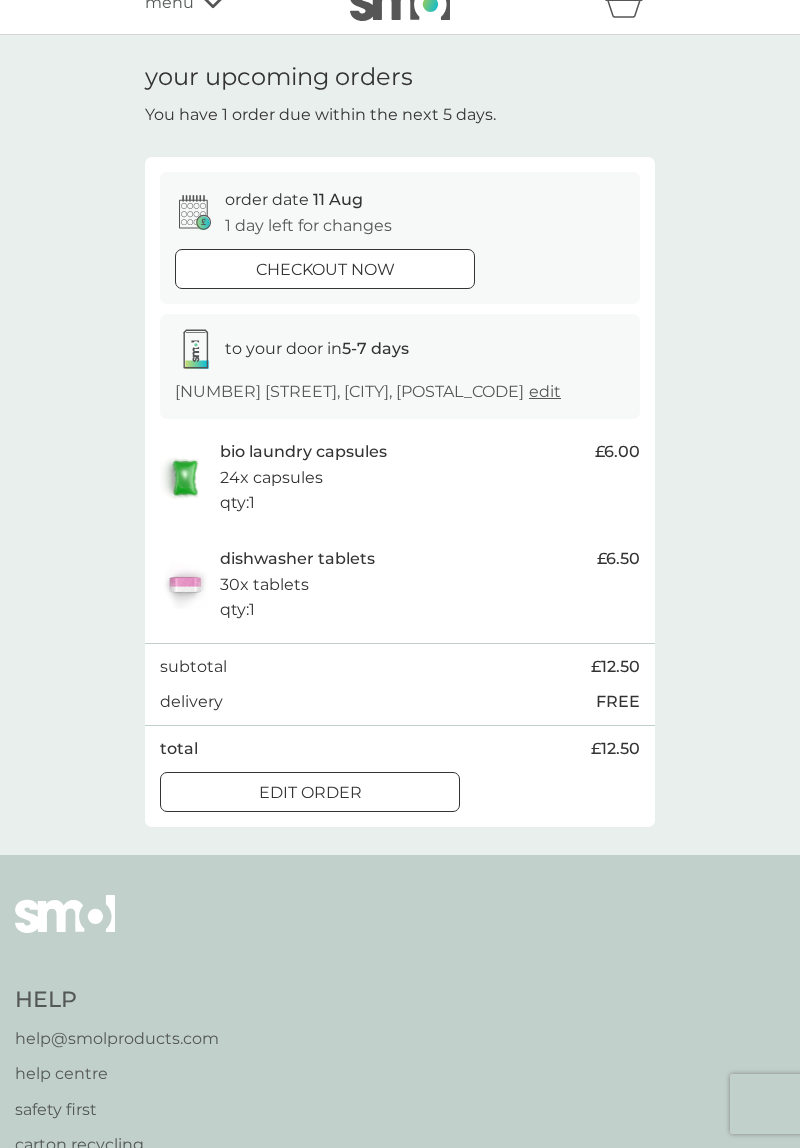 scroll, scrollTop: 0, scrollLeft: 0, axis: both 